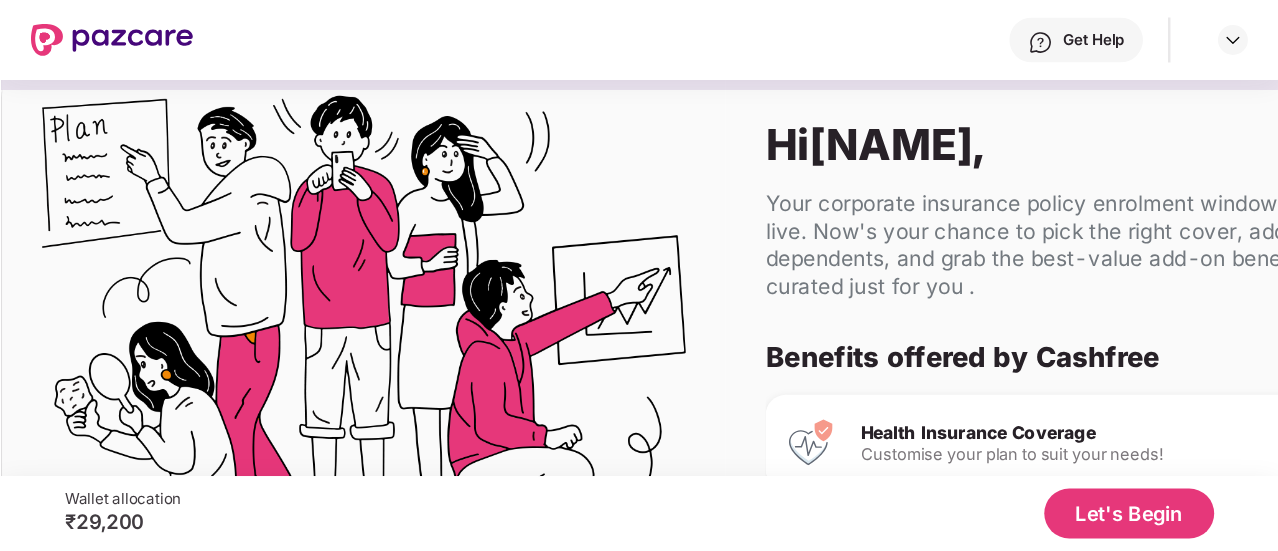 scroll, scrollTop: 0, scrollLeft: 0, axis: both 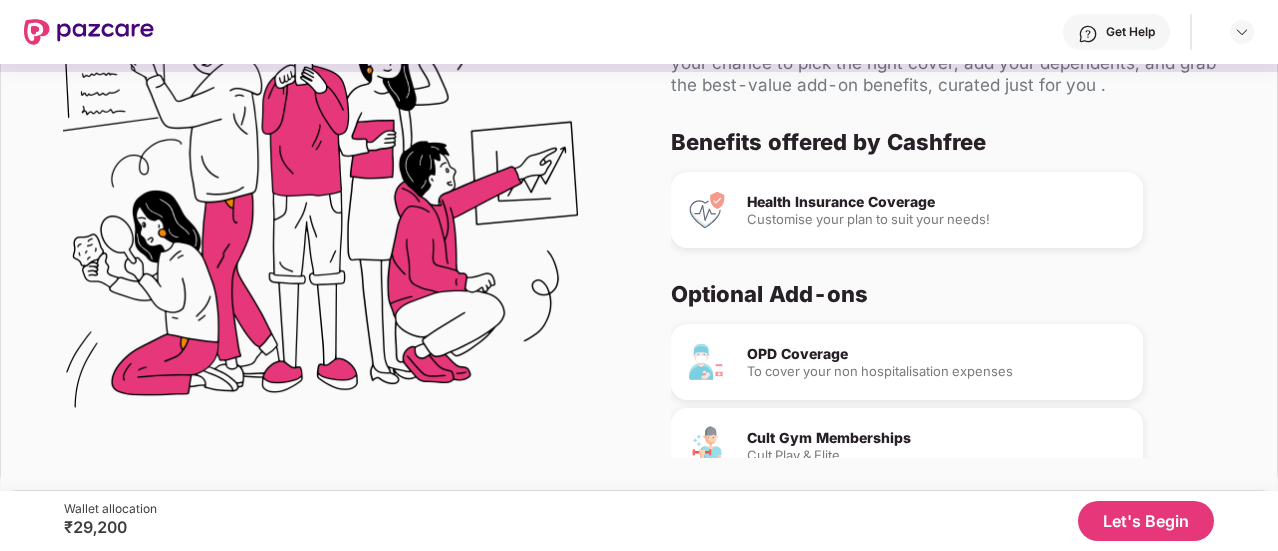 click on "Cult Gym Memberships" at bounding box center [937, 438] 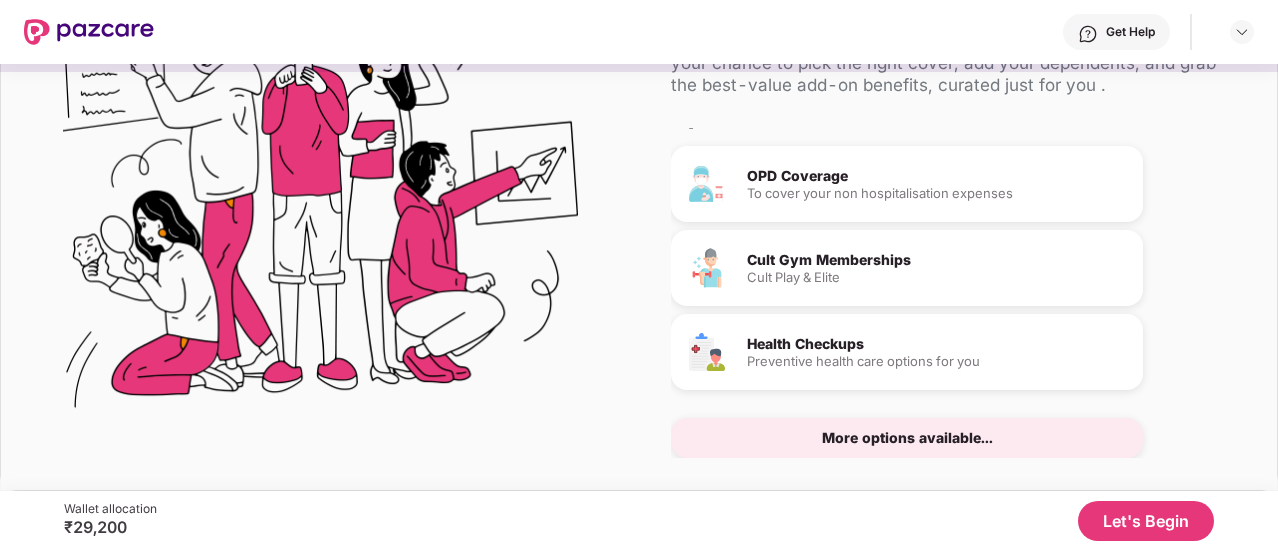 scroll, scrollTop: 209, scrollLeft: 0, axis: vertical 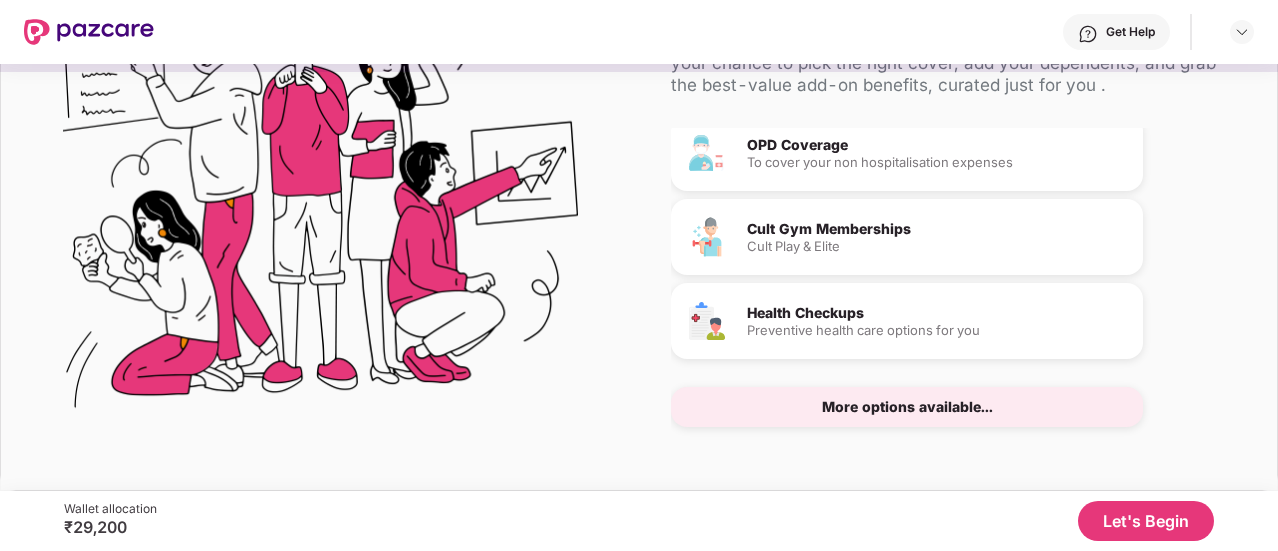 click on "Cult Gym Memberships Cult Play & Elite" at bounding box center (907, 237) 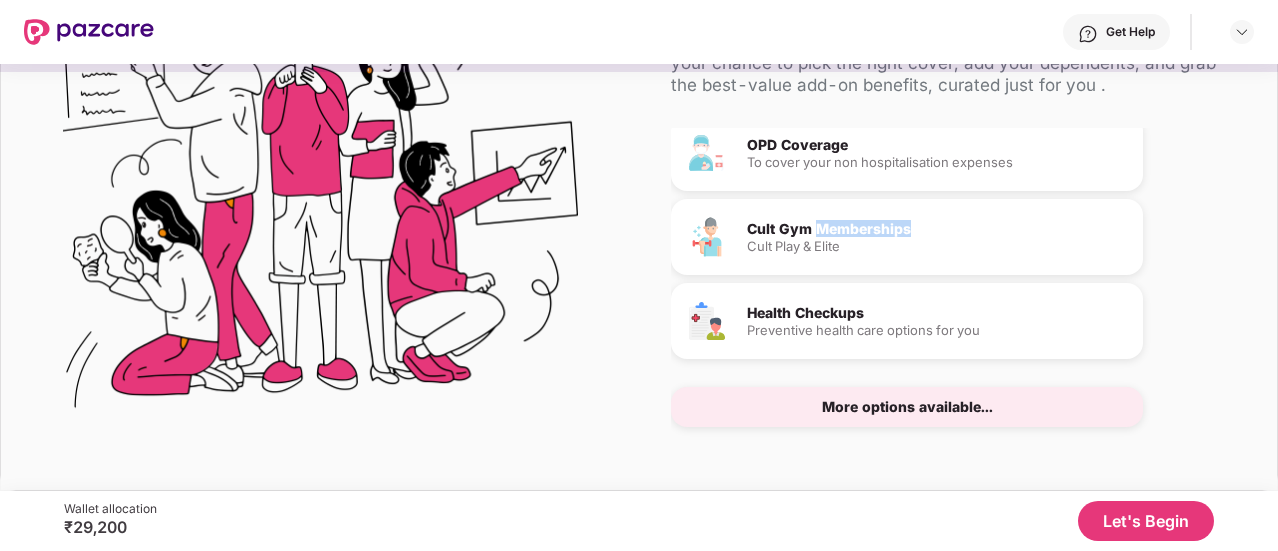 click on "Cult Gym Memberships Cult Play & Elite" at bounding box center [937, 237] 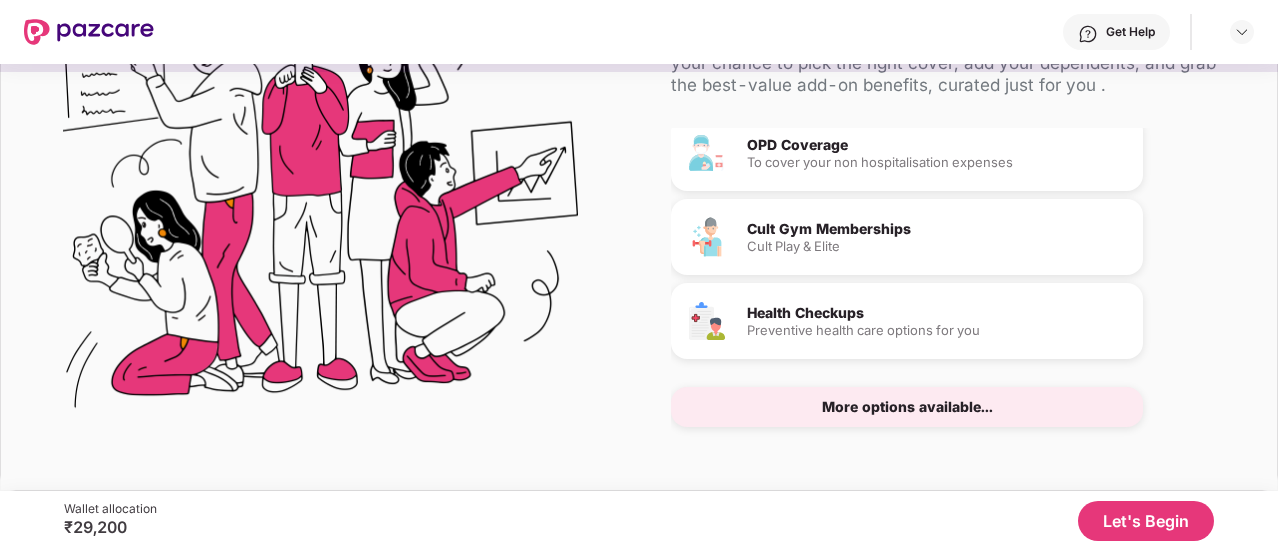 click on "Cult Gym Memberships Cult Play & Elite" at bounding box center (907, 237) 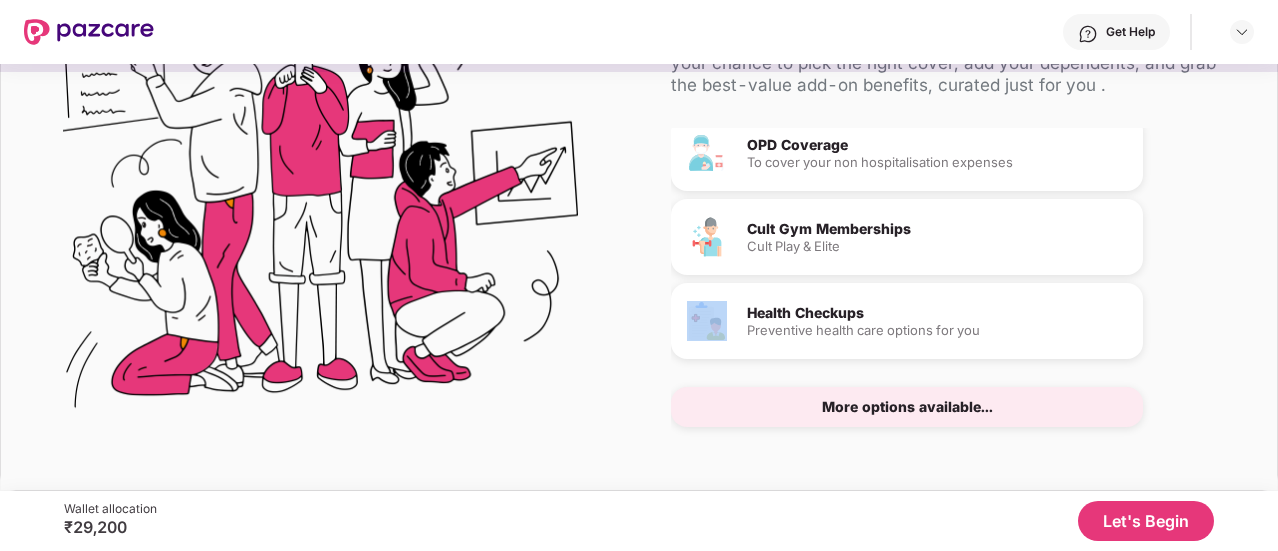 click on "Cult Gym Memberships Cult Play & Elite" at bounding box center (907, 237) 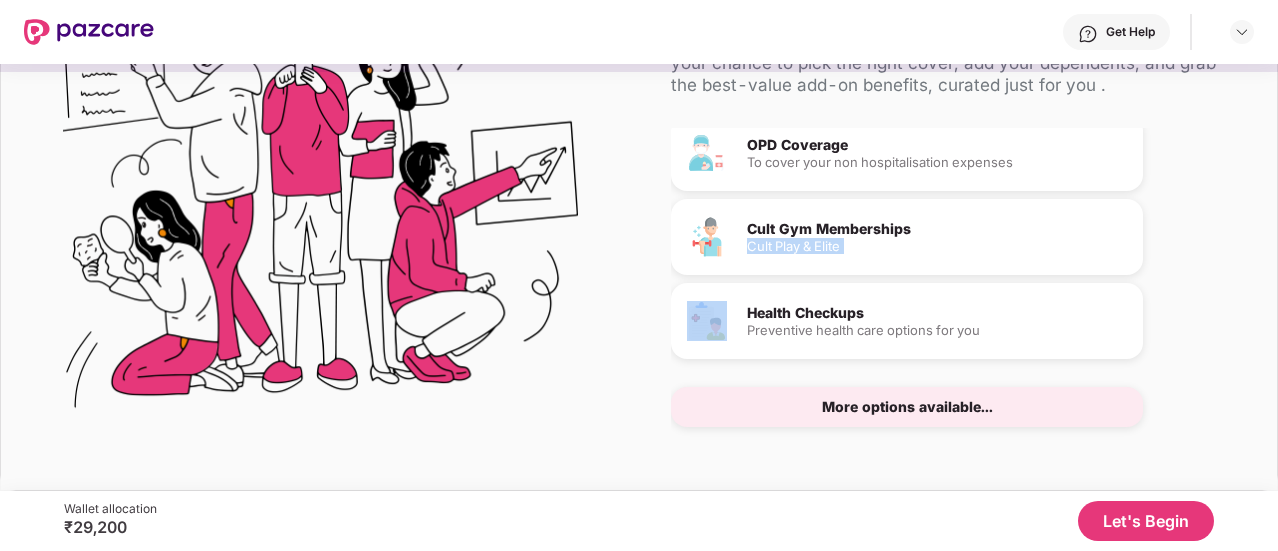 click on "Cult Gym Memberships Cult Play & Elite" at bounding box center (907, 237) 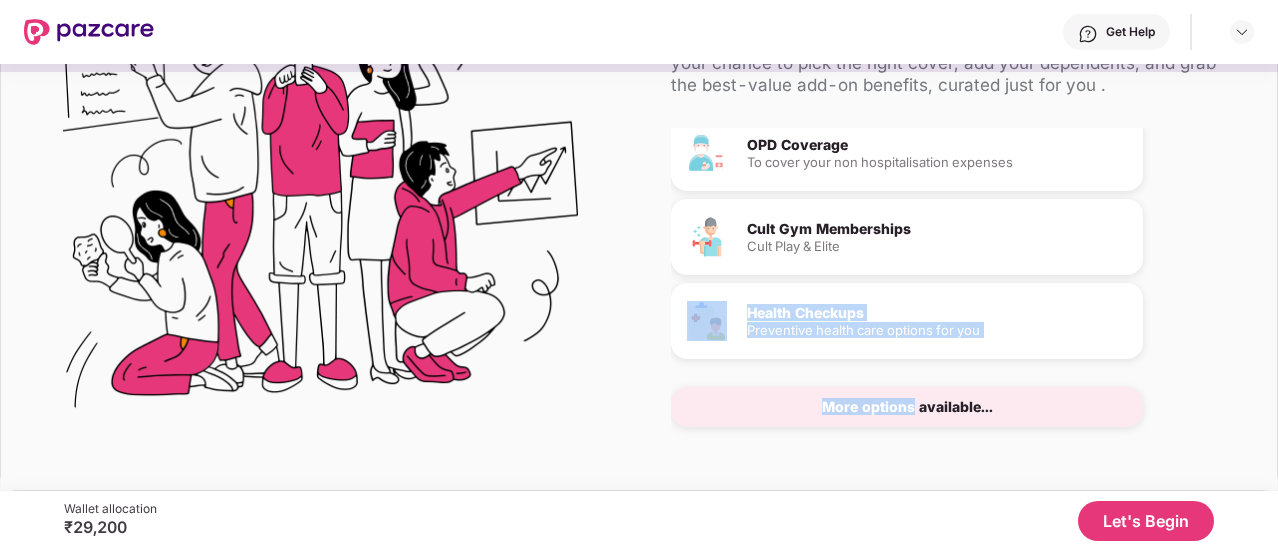 drag, startPoint x: 855, startPoint y: 253, endPoint x: 894, endPoint y: 410, distance: 161.77144 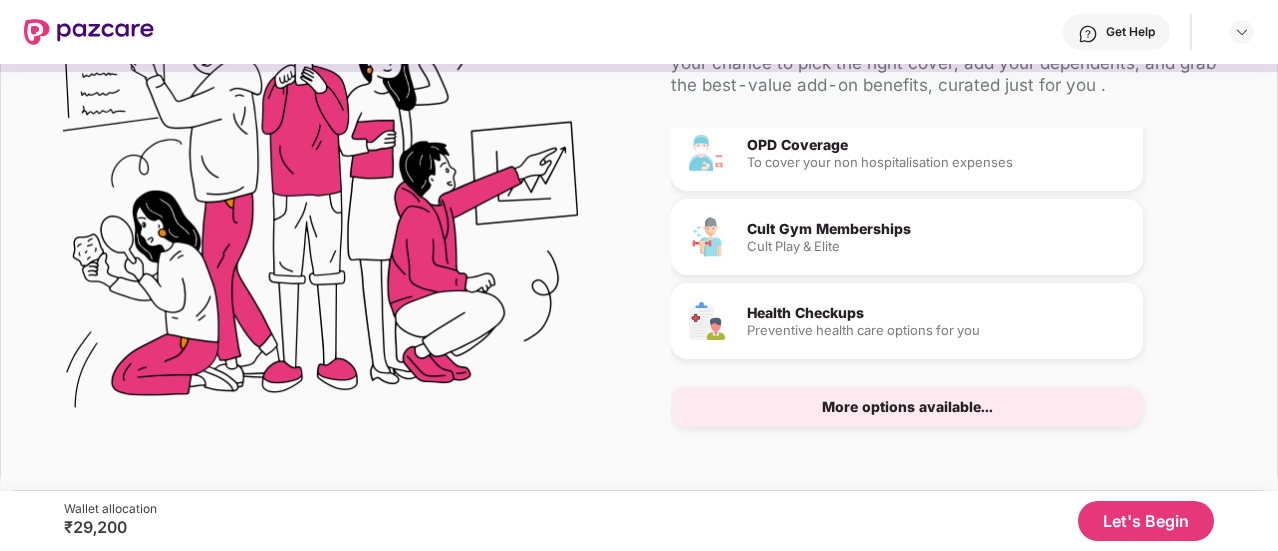 click on "More options available..." at bounding box center [907, 407] 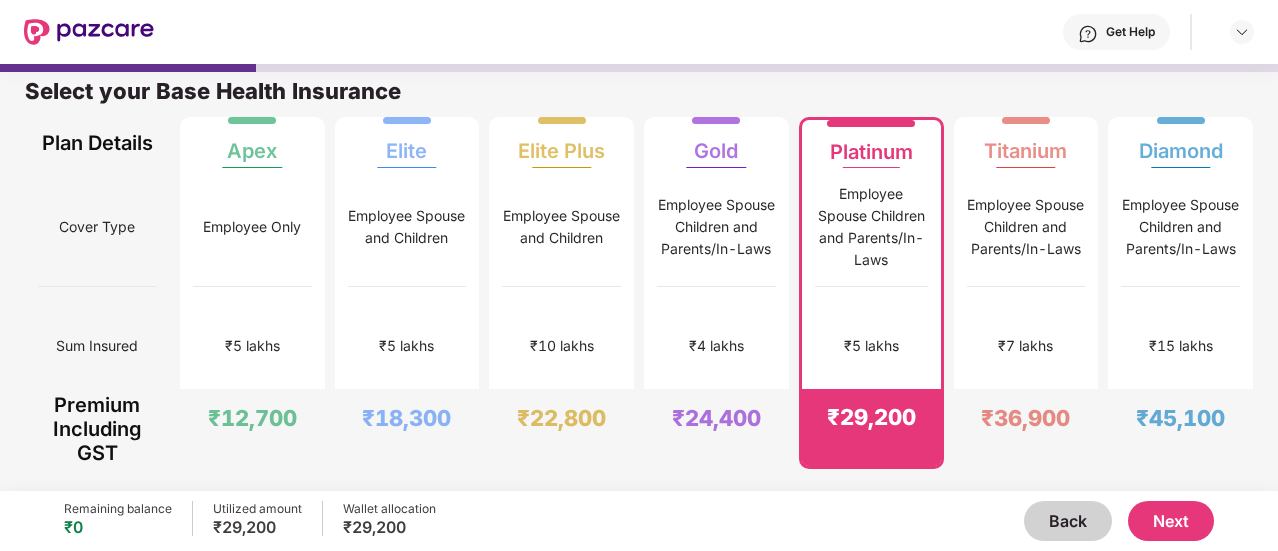 scroll, scrollTop: 10, scrollLeft: 0, axis: vertical 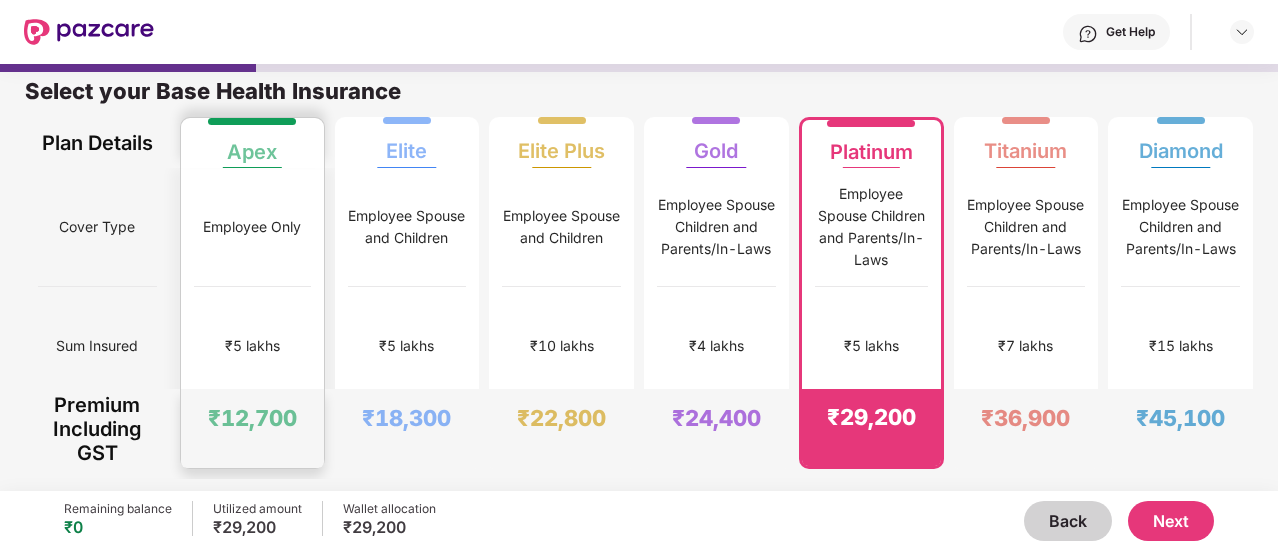 click on "Employee Only" at bounding box center [252, 227] 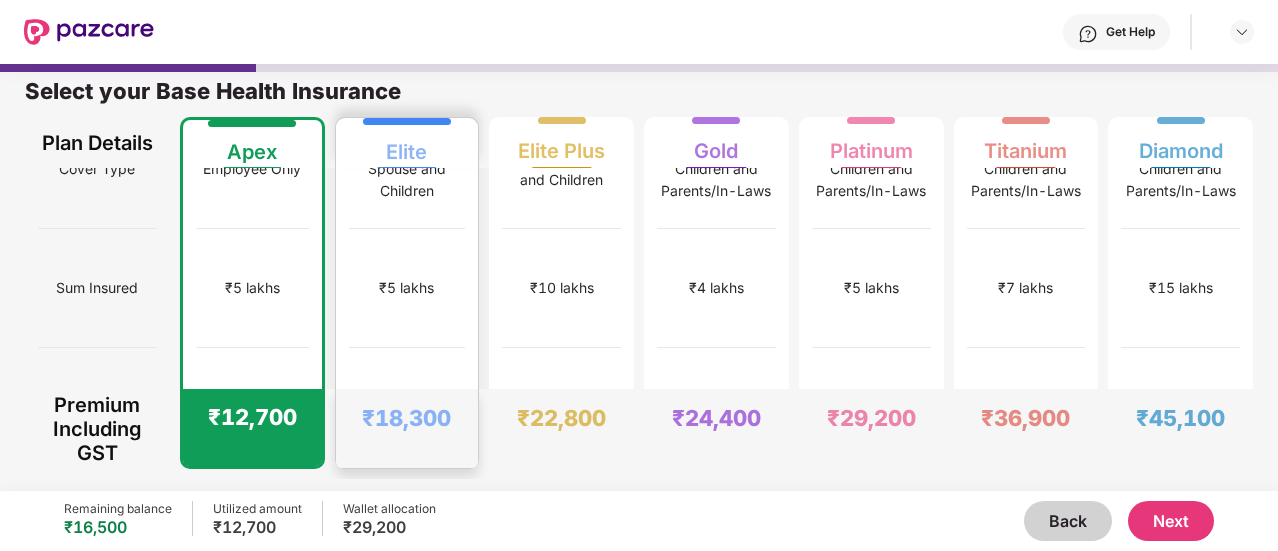 scroll, scrollTop: 0, scrollLeft: 0, axis: both 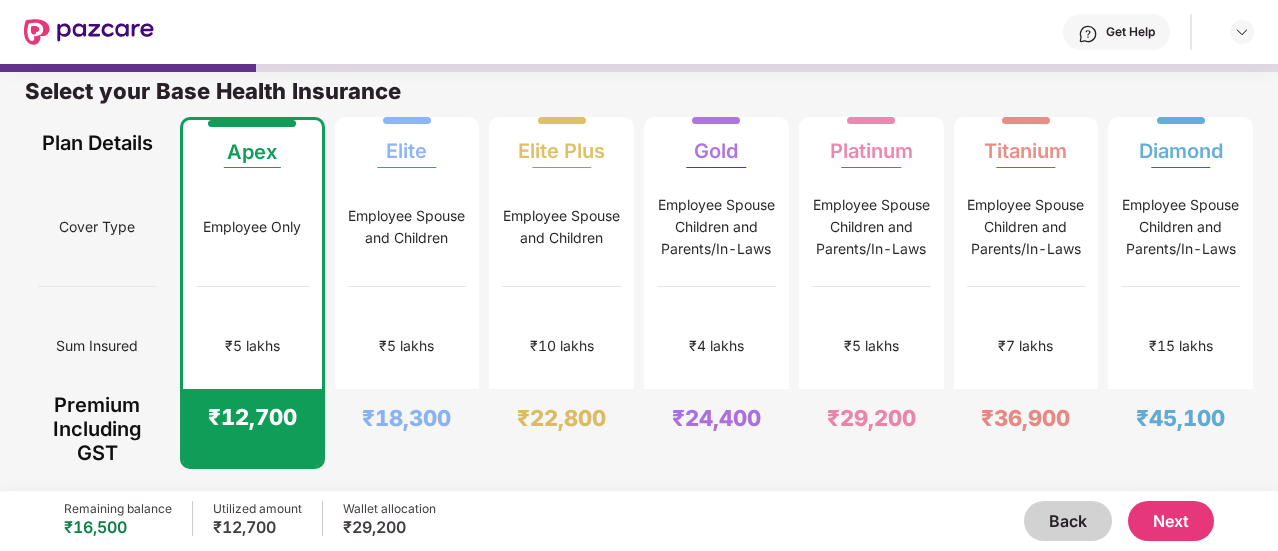click on "Next" at bounding box center (1171, 521) 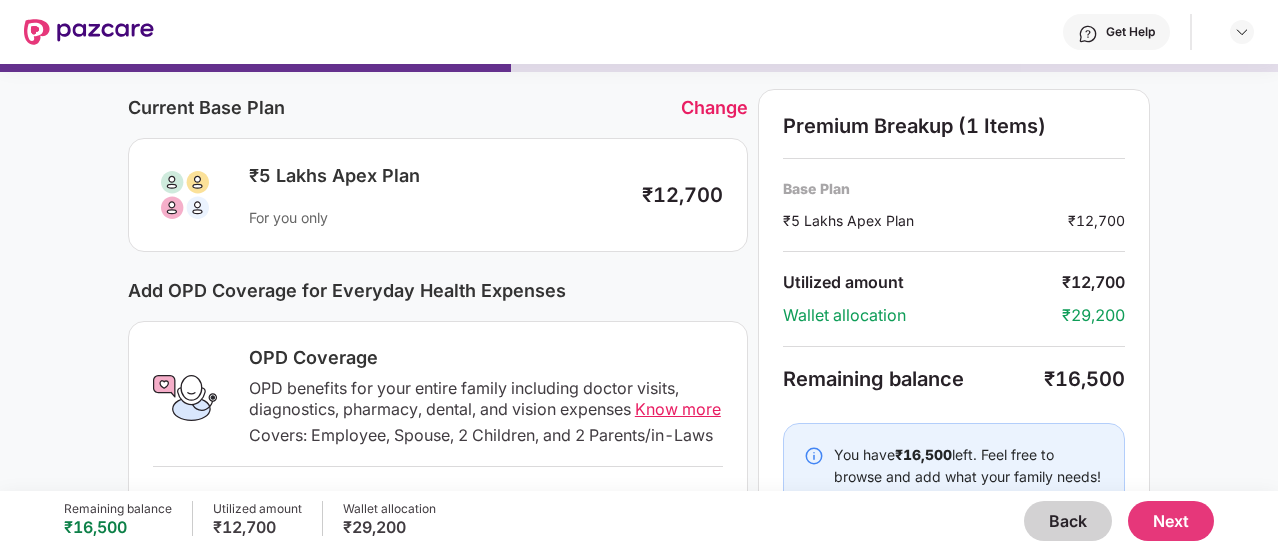 scroll, scrollTop: 66, scrollLeft: 0, axis: vertical 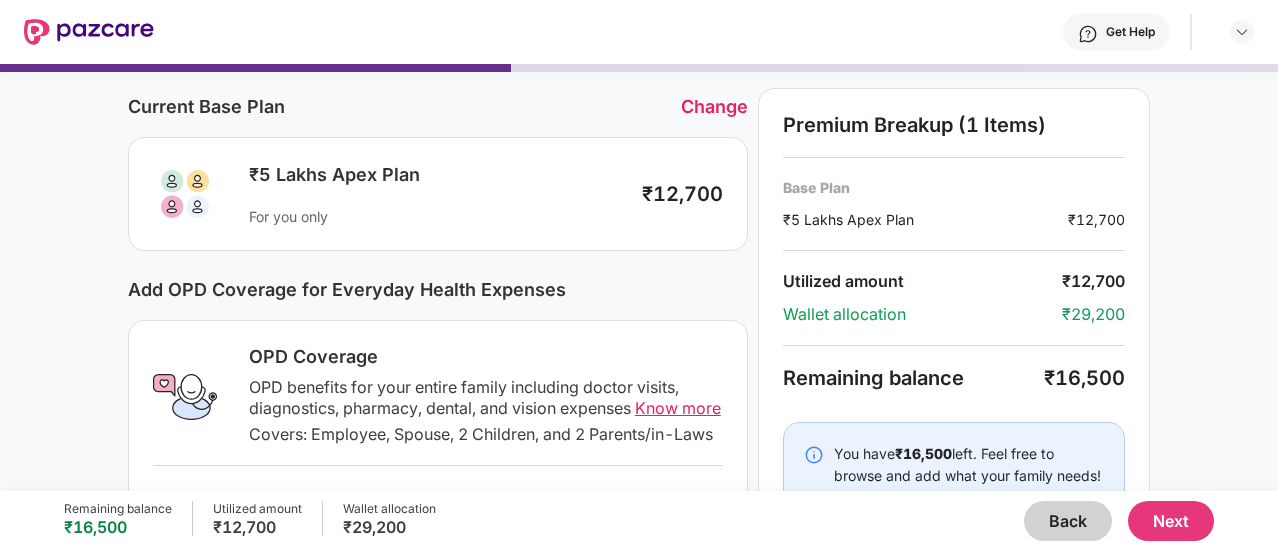 click on "Back" at bounding box center [1068, 521] 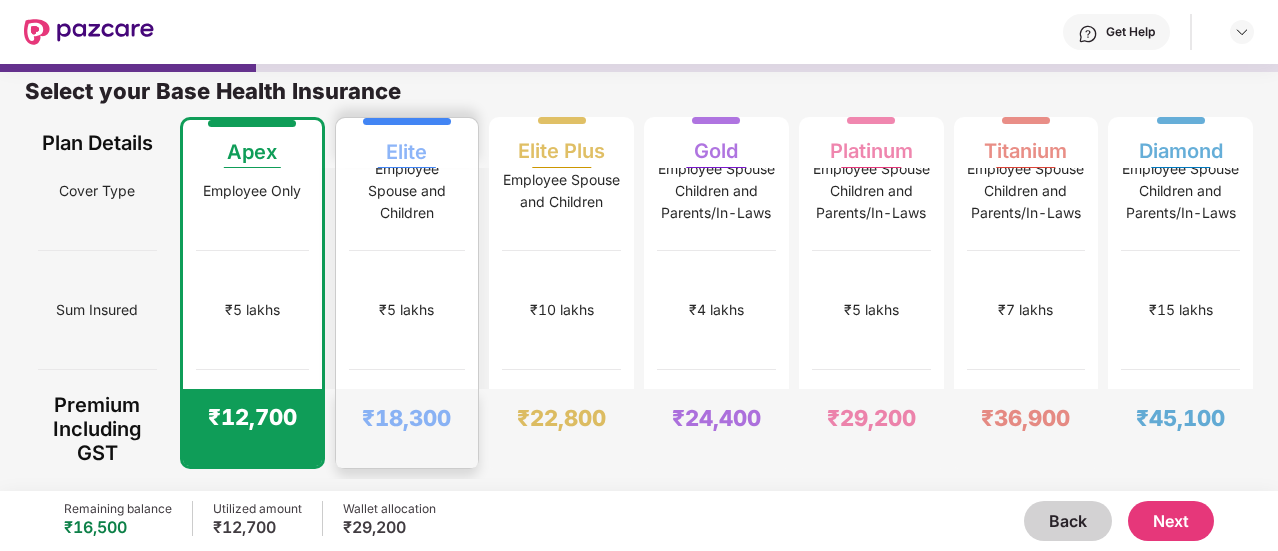 scroll, scrollTop: 0, scrollLeft: 0, axis: both 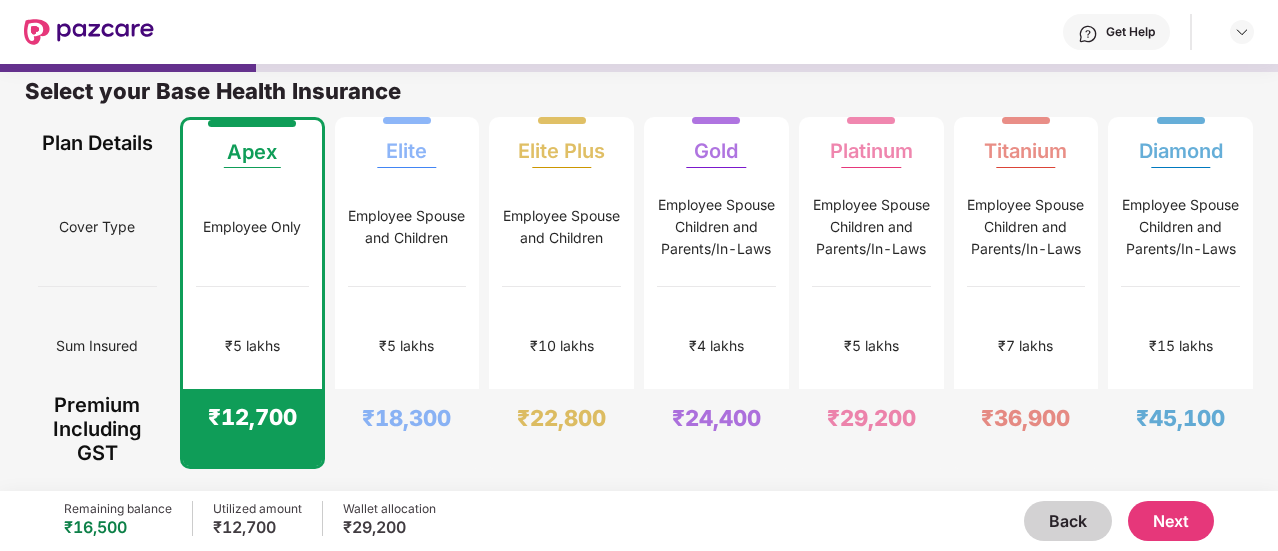 click on "Next" at bounding box center [1171, 521] 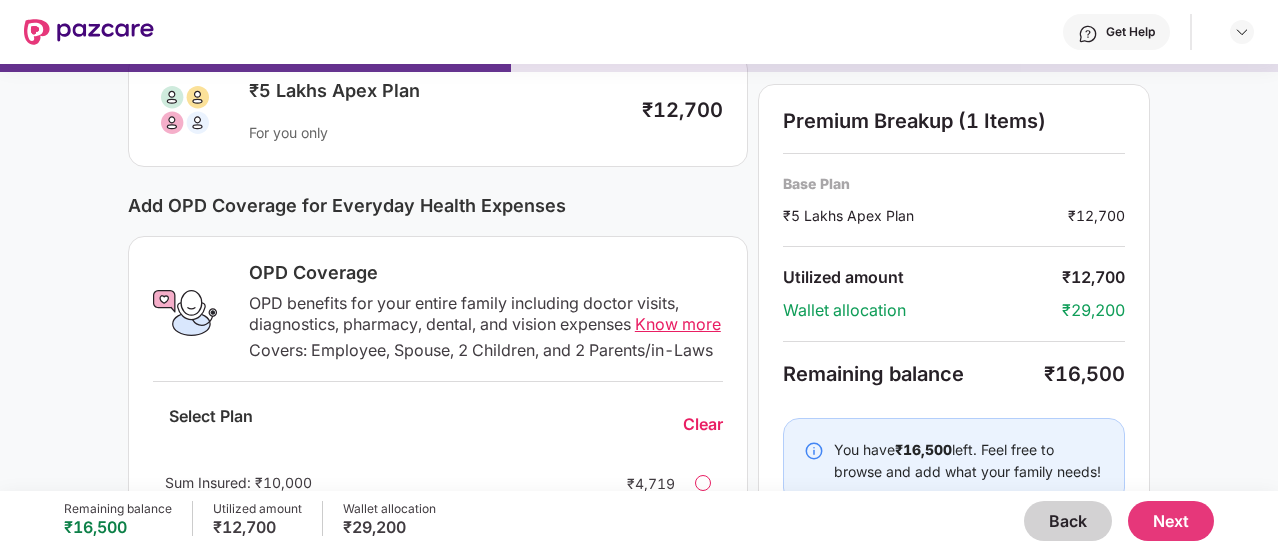 scroll, scrollTop: 0, scrollLeft: 0, axis: both 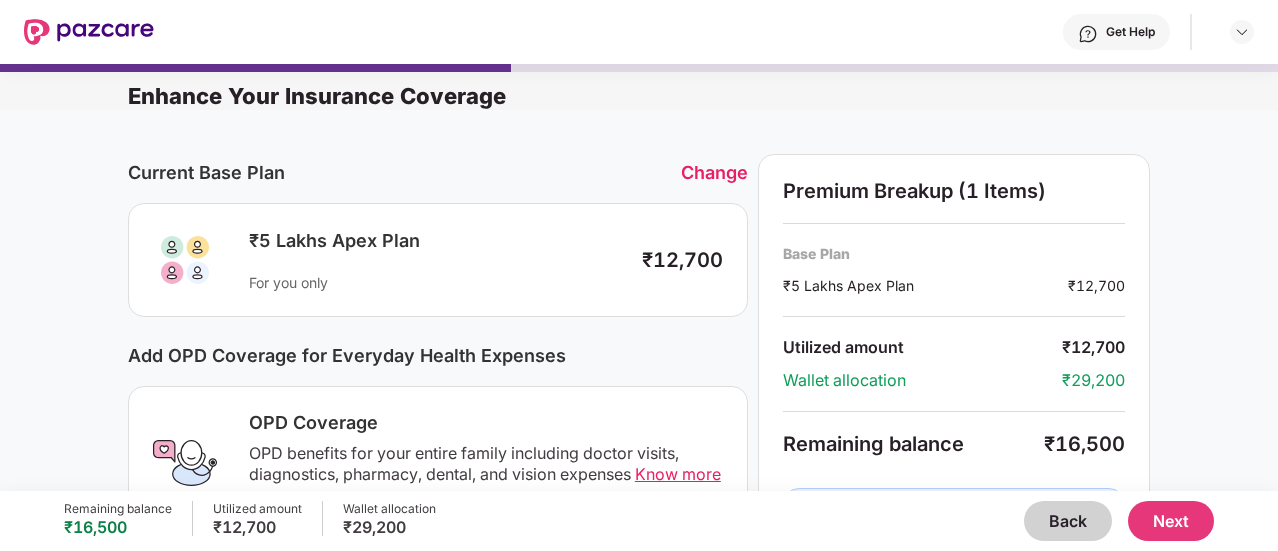 click on "Back" at bounding box center (1068, 521) 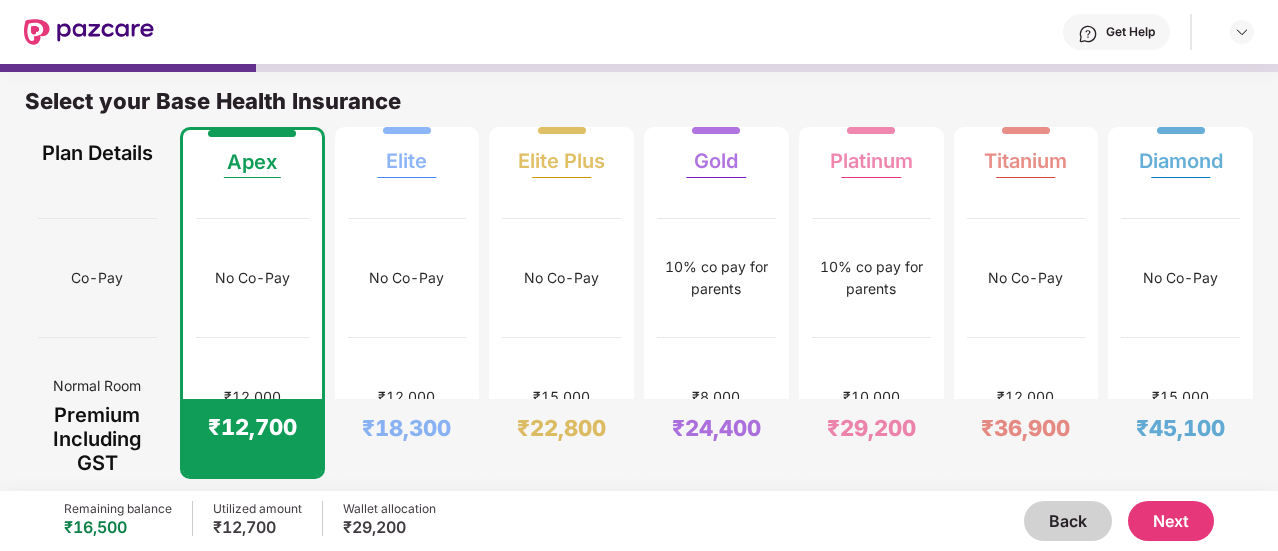 scroll, scrollTop: 0, scrollLeft: 0, axis: both 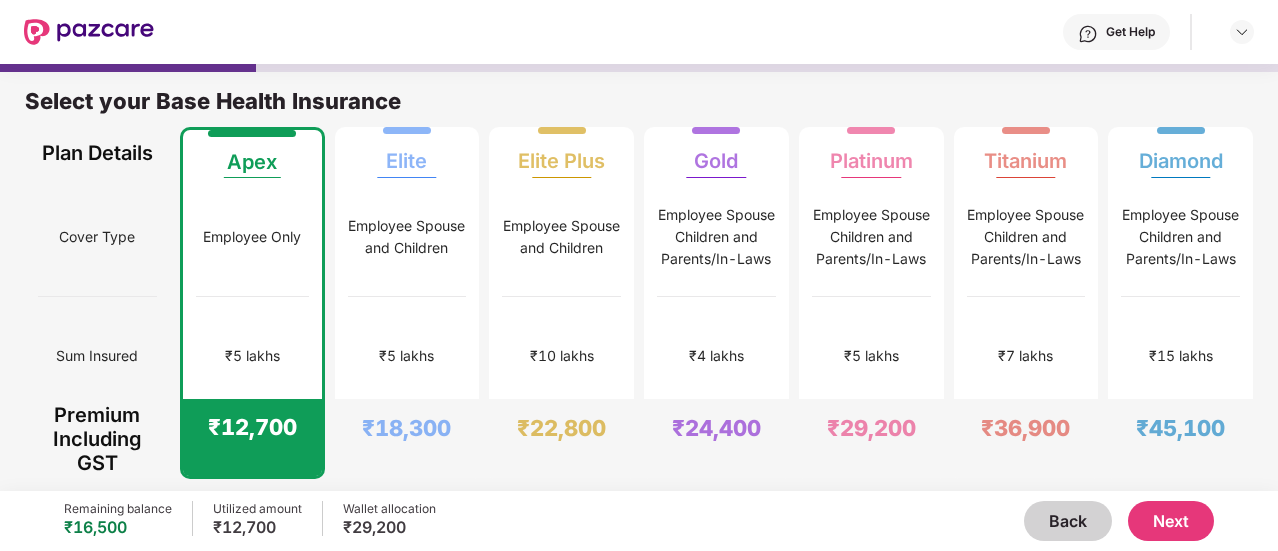 click on "Next" at bounding box center [1171, 521] 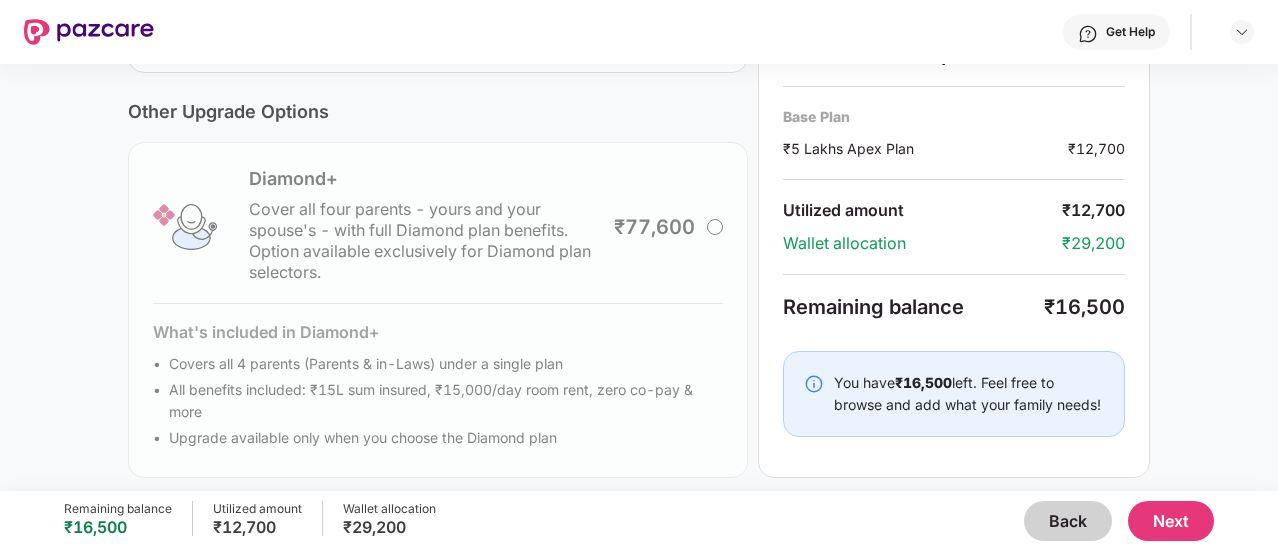scroll, scrollTop: 758, scrollLeft: 0, axis: vertical 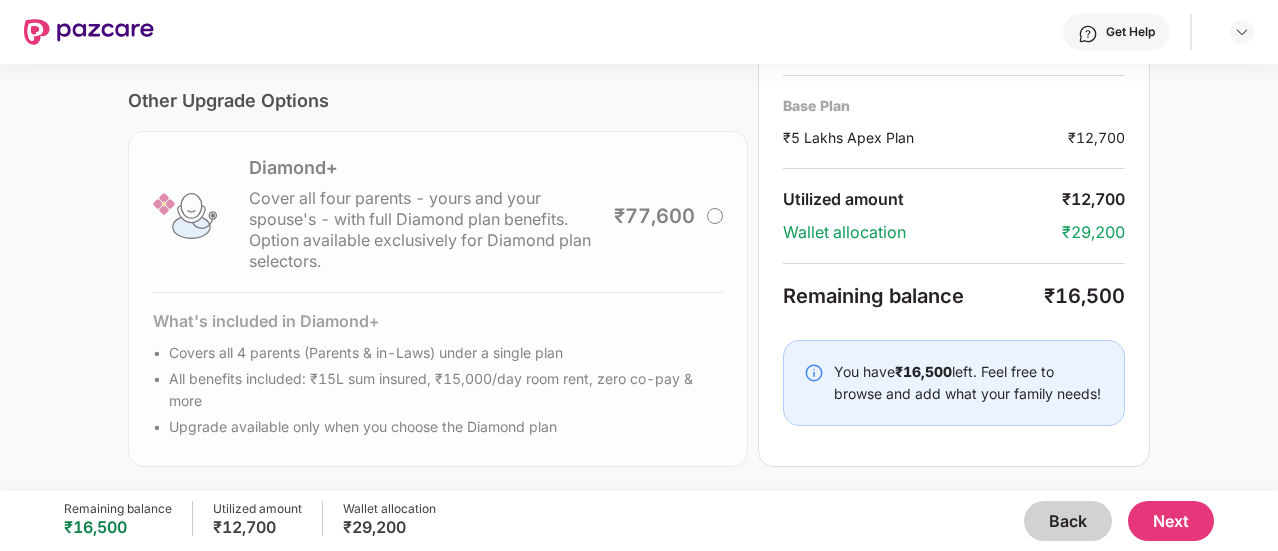 click on "Diamond+ Cover all four parents - yours and your spouse's - with full Diamond plan benefits. Option available exclusively for Diamond plan selectors. ₹77,600 What's included in Diamond+ Covers all 4 parents (Parents & in-Laws) under a single plan All benefits included: ₹15L sum insured, ₹15,000/day room rent, zero co-pay & more Upgrade available only when you choose the Diamond plan" at bounding box center (438, 299) 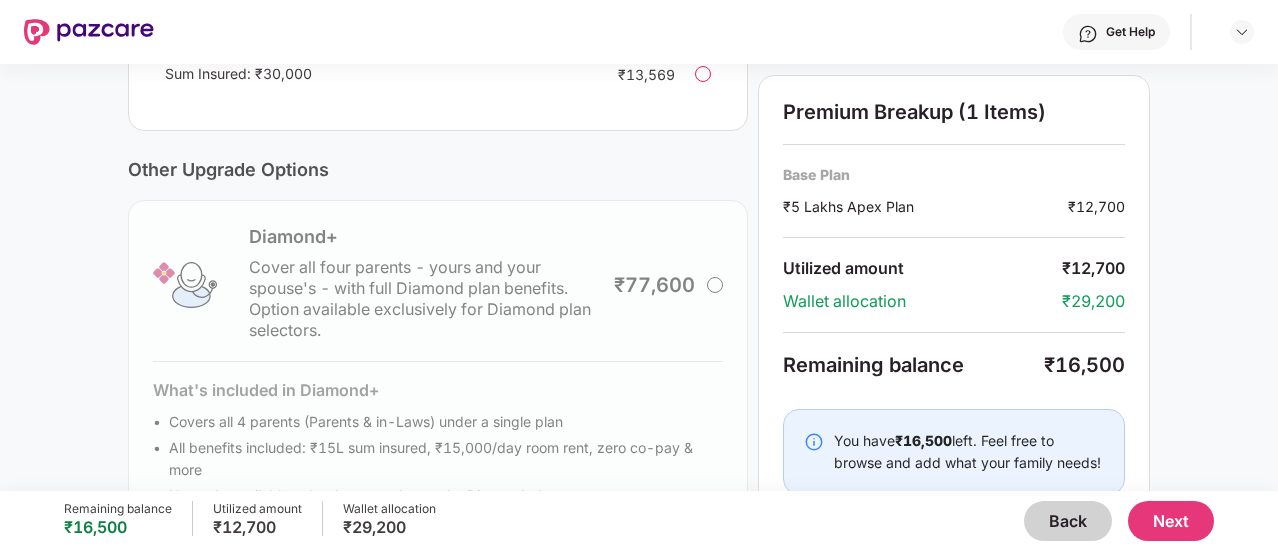 scroll, scrollTop: 758, scrollLeft: 0, axis: vertical 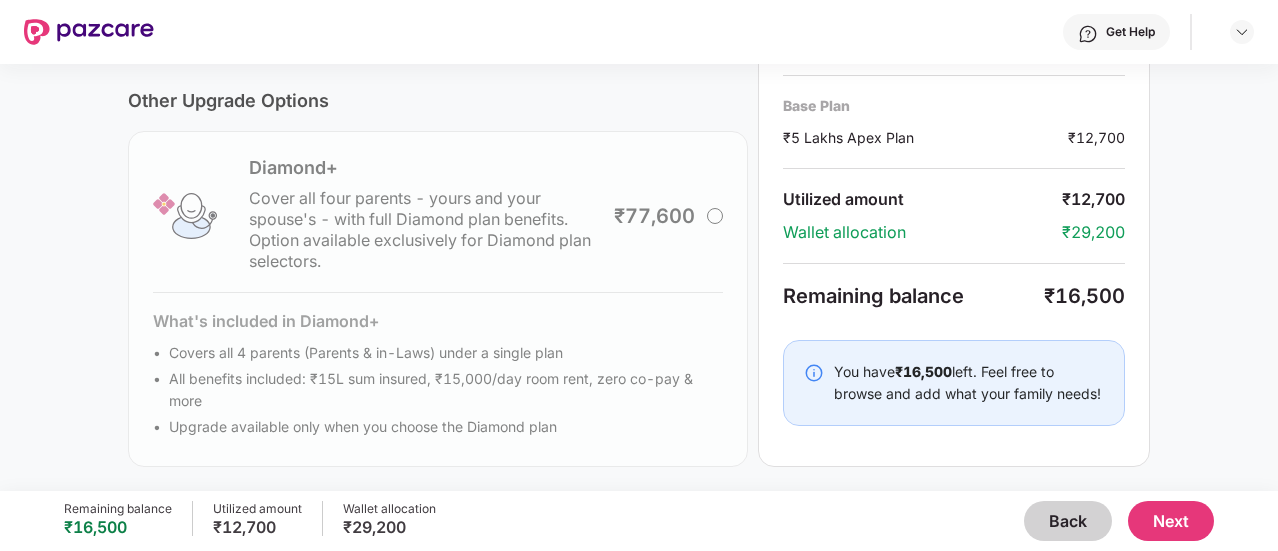 click on "Back" at bounding box center (1068, 521) 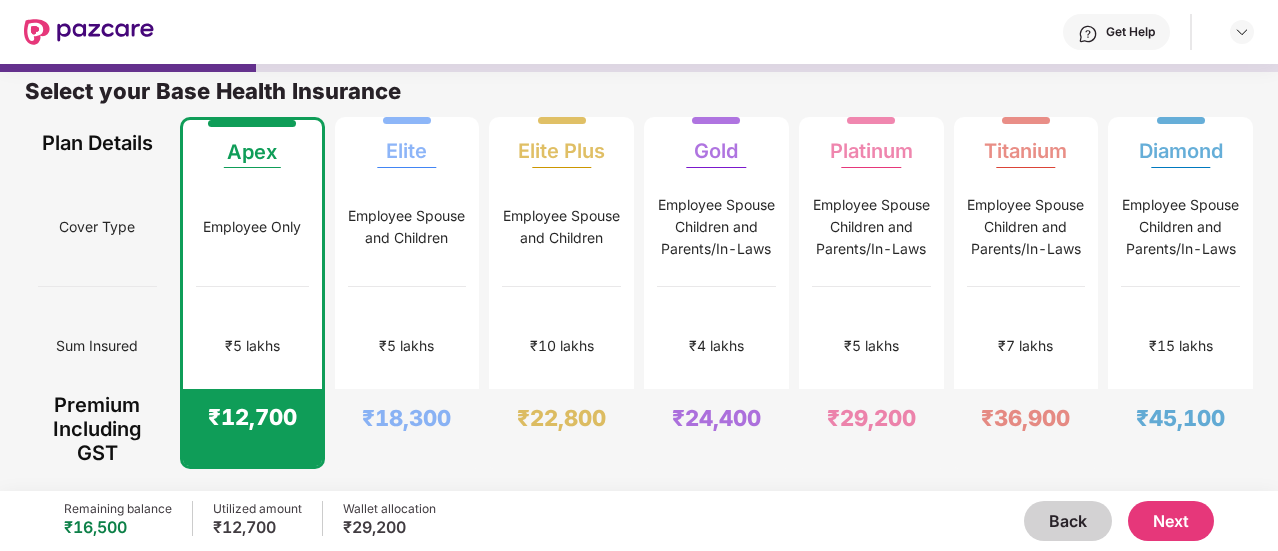 scroll, scrollTop: 10, scrollLeft: 0, axis: vertical 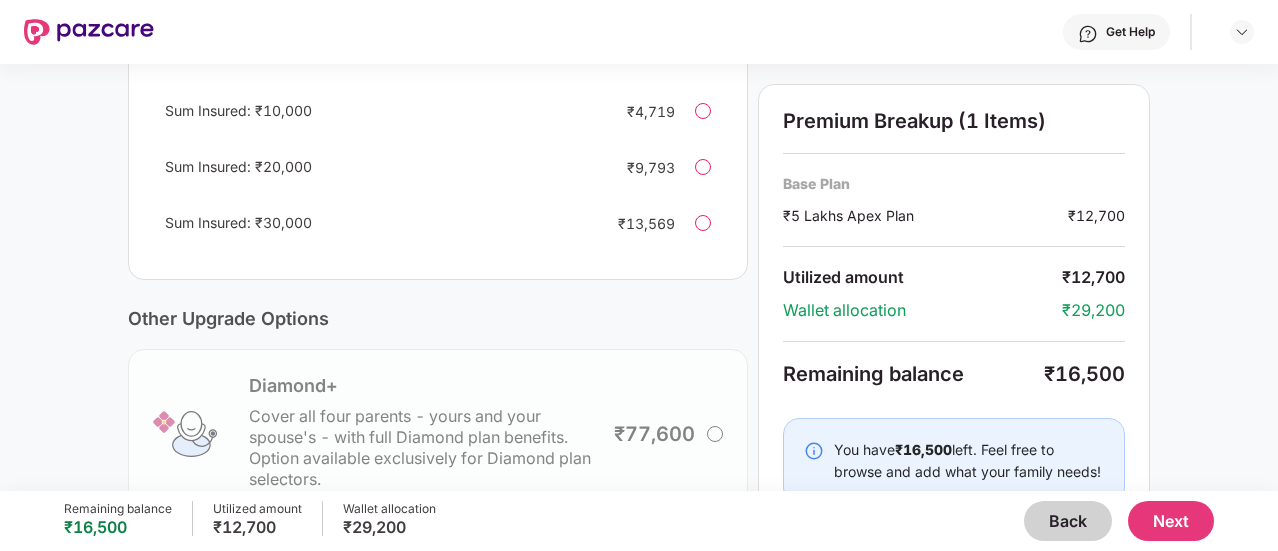 click on "Next" at bounding box center (1171, 521) 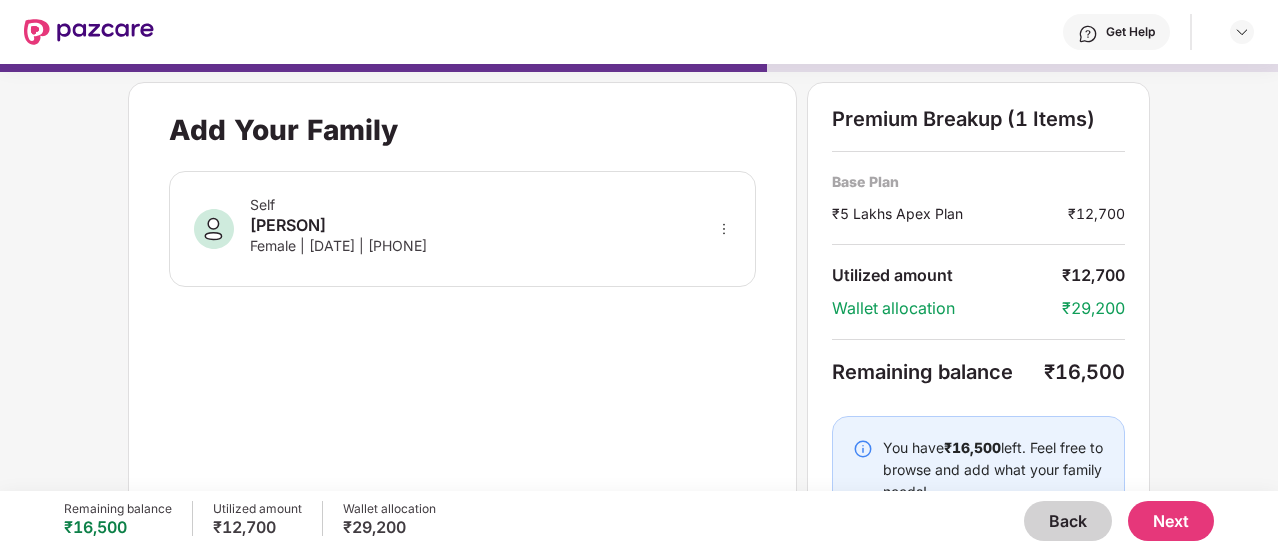 scroll, scrollTop: 72, scrollLeft: 0, axis: vertical 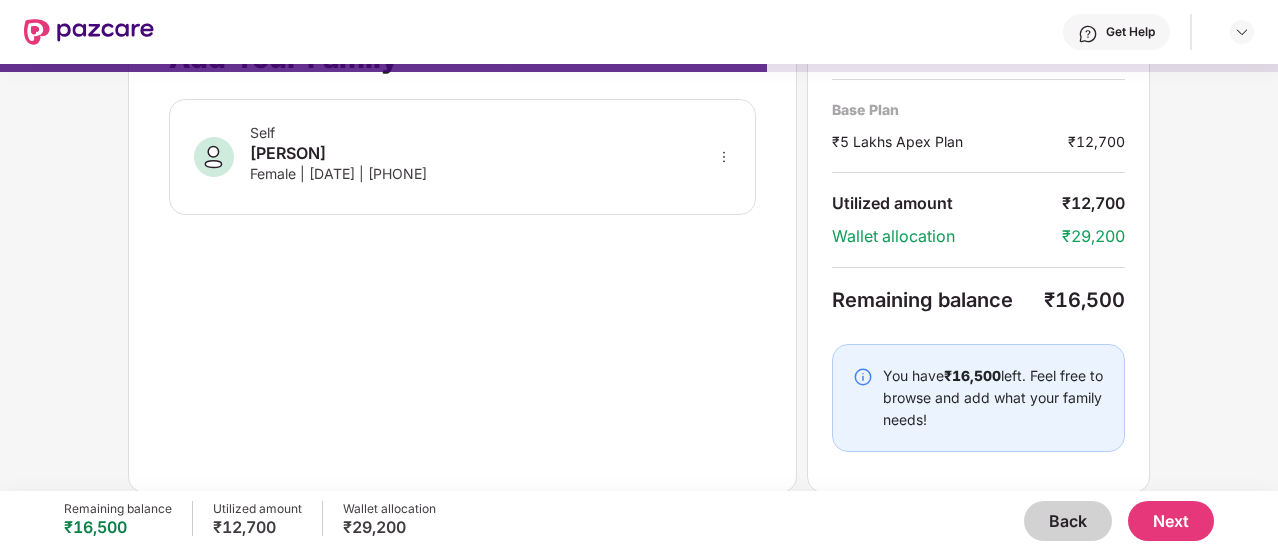 click at bounding box center (863, 377) 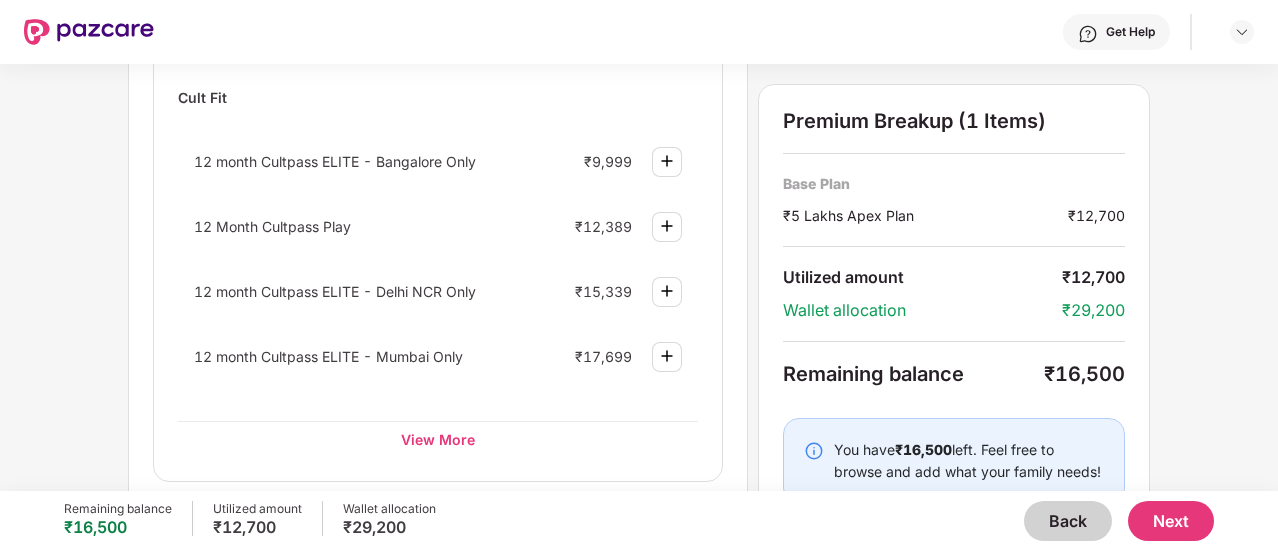 scroll, scrollTop: 909, scrollLeft: 0, axis: vertical 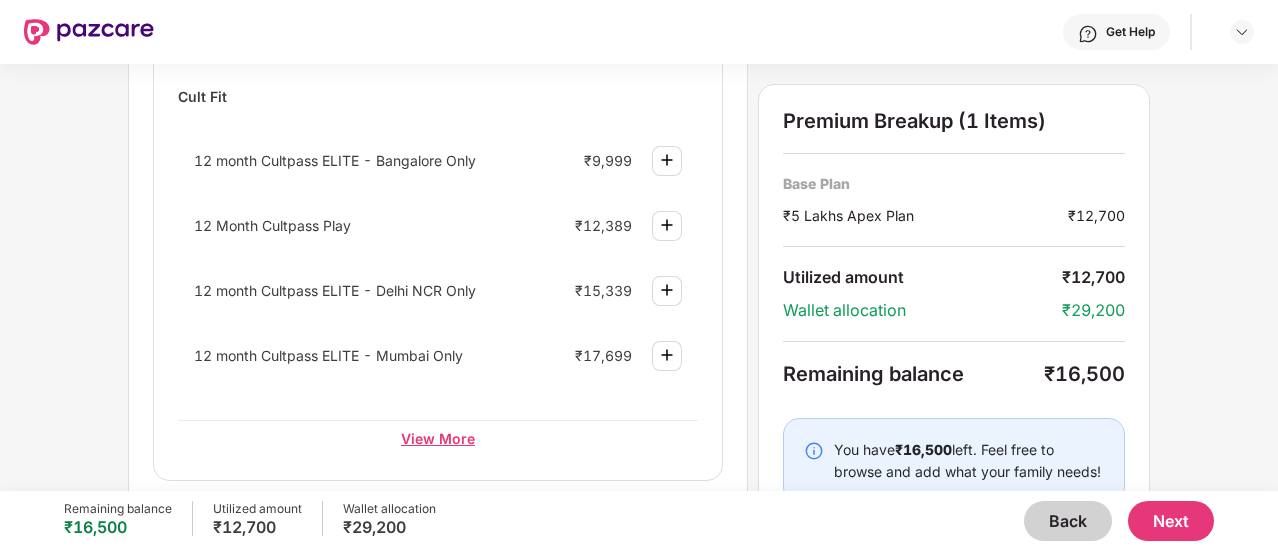 click on "View More" at bounding box center (438, 438) 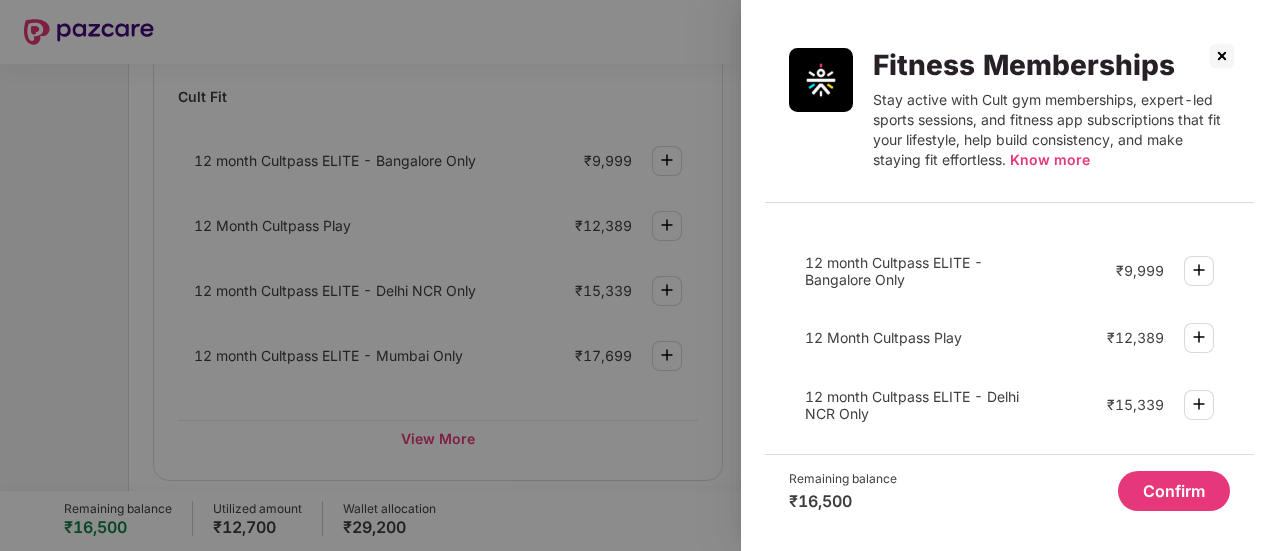 scroll, scrollTop: 0, scrollLeft: 0, axis: both 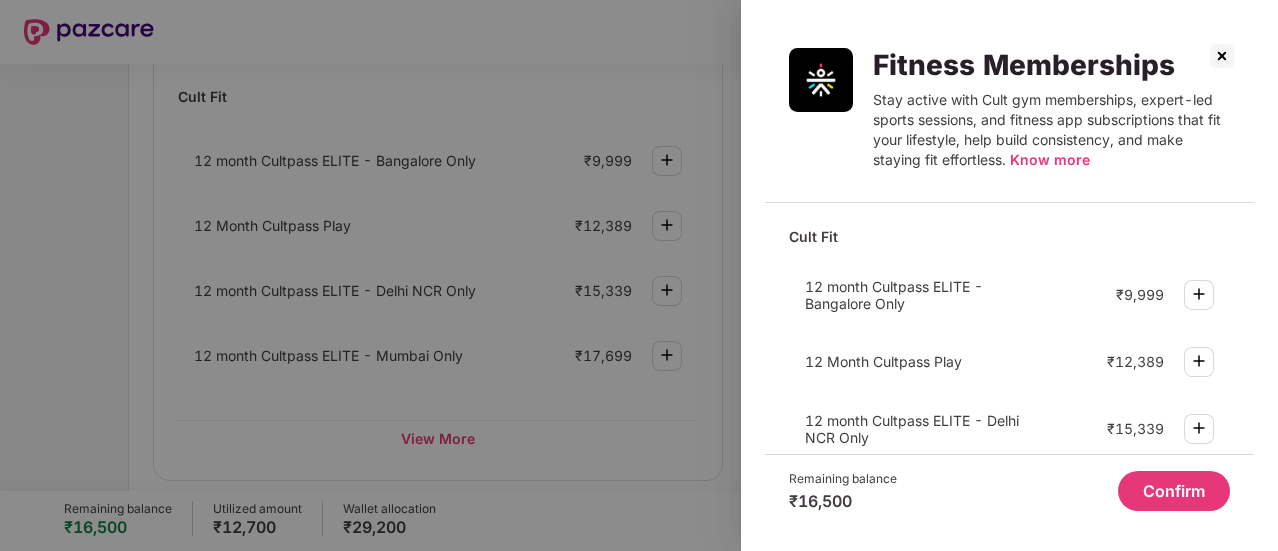 click at bounding box center (1222, 56) 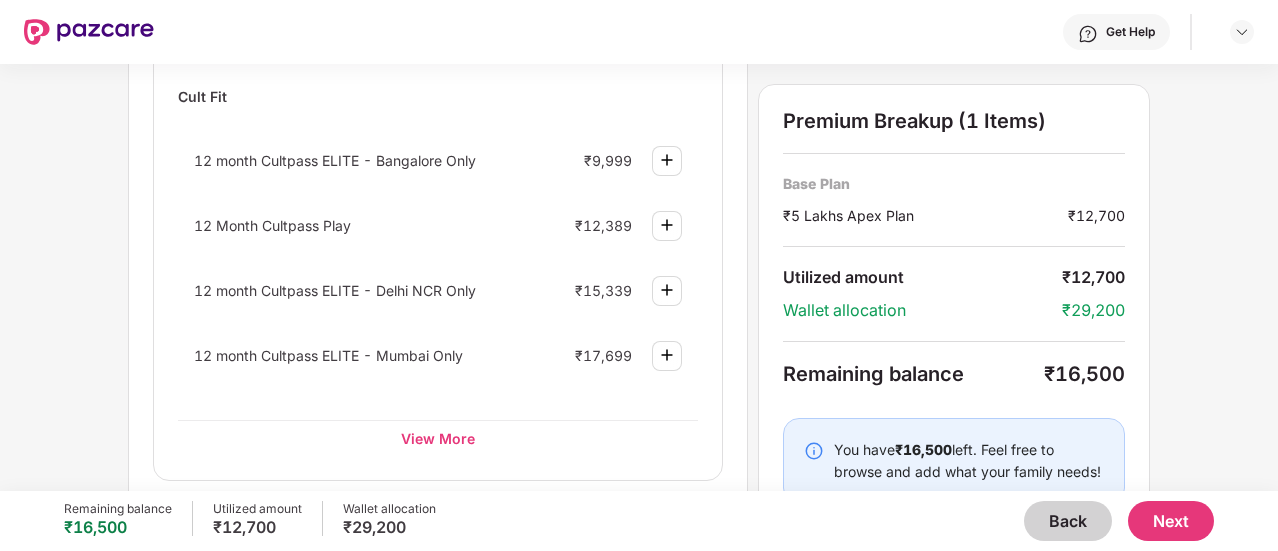 click on "Back" at bounding box center (1068, 521) 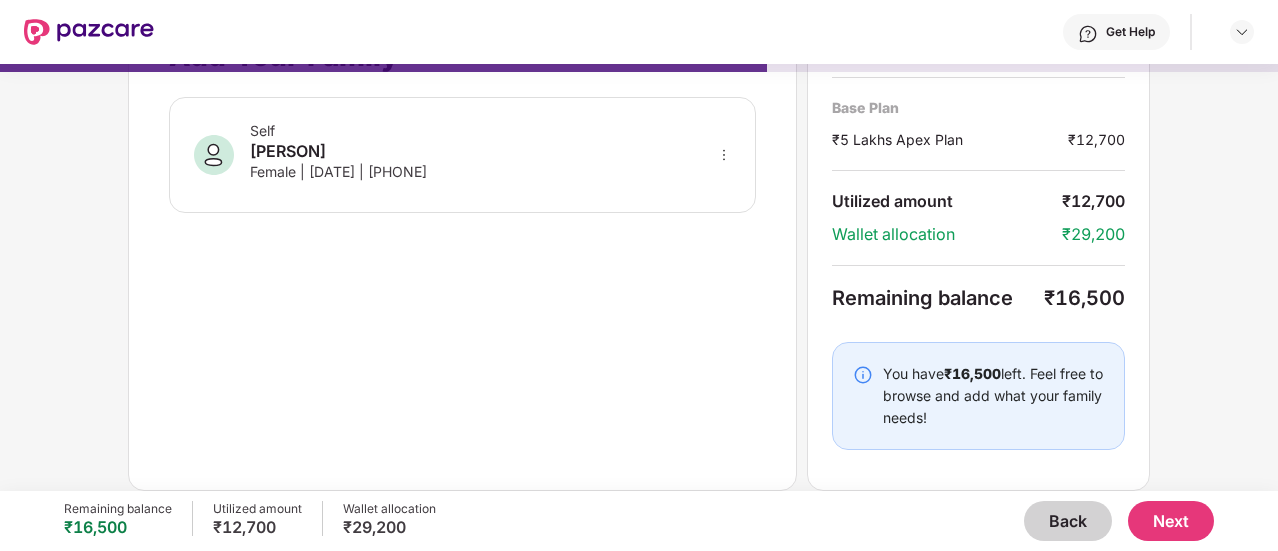 scroll, scrollTop: 72, scrollLeft: 0, axis: vertical 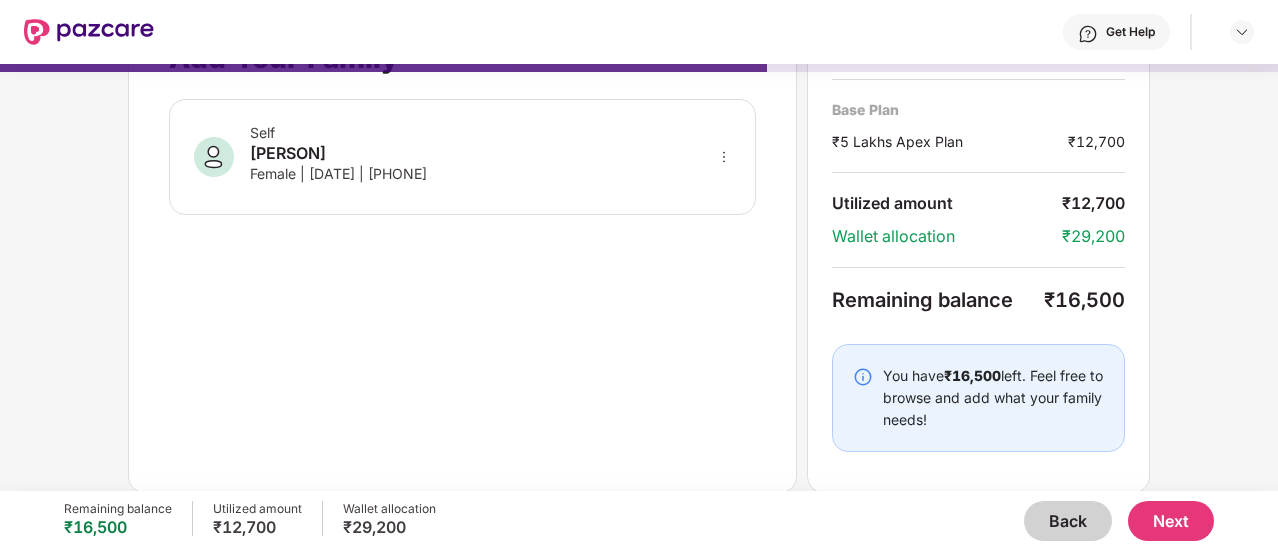 click on "Back" at bounding box center (1068, 521) 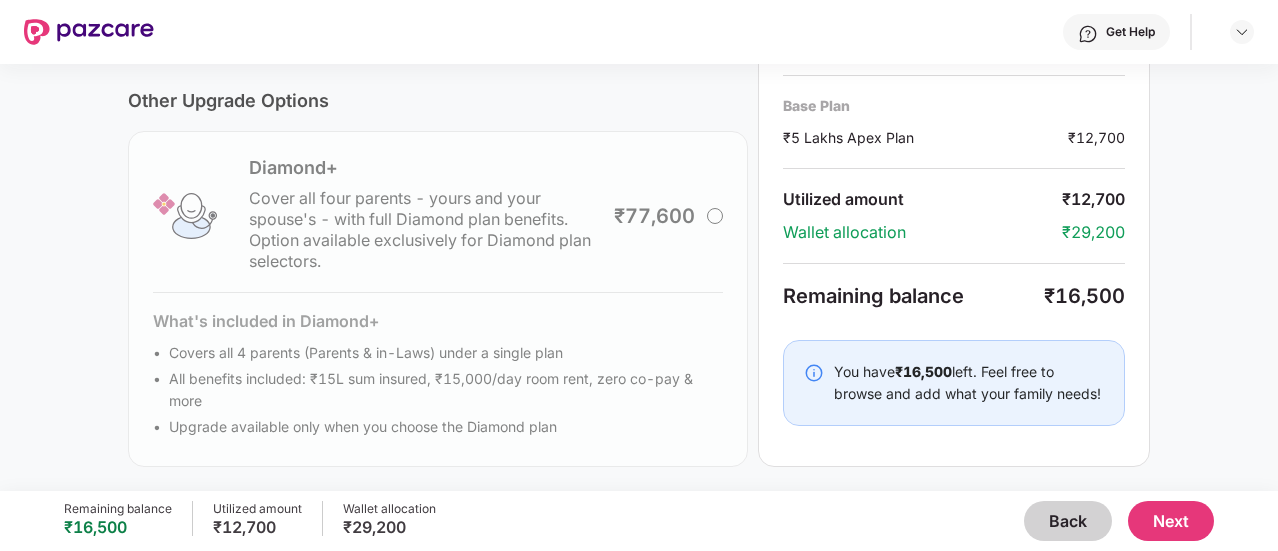 click on "Back" at bounding box center [1068, 521] 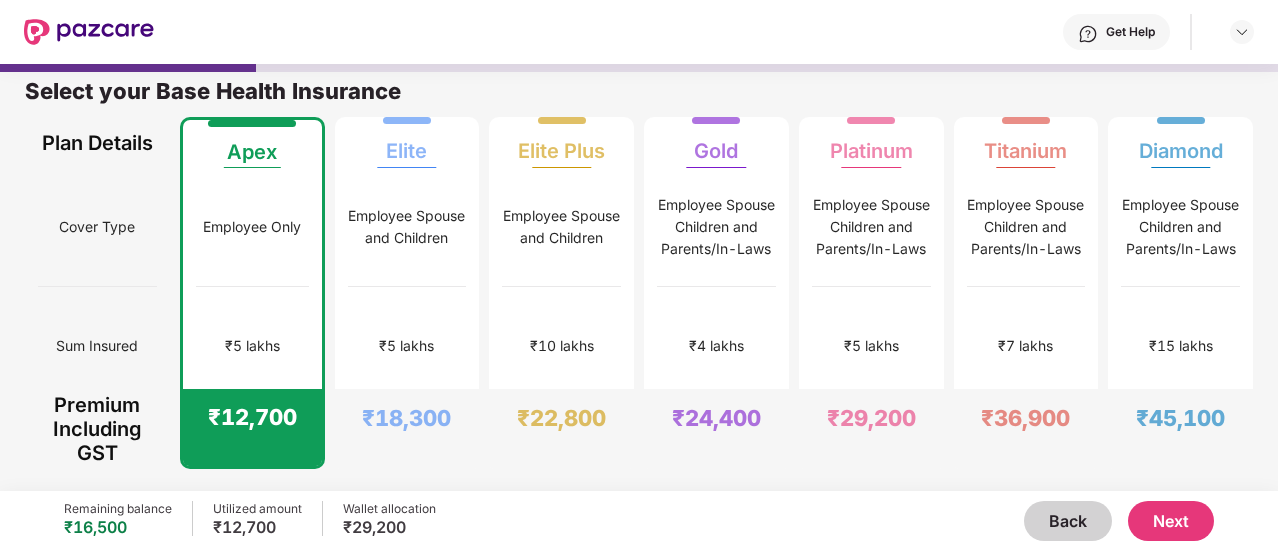 scroll, scrollTop: 10, scrollLeft: 0, axis: vertical 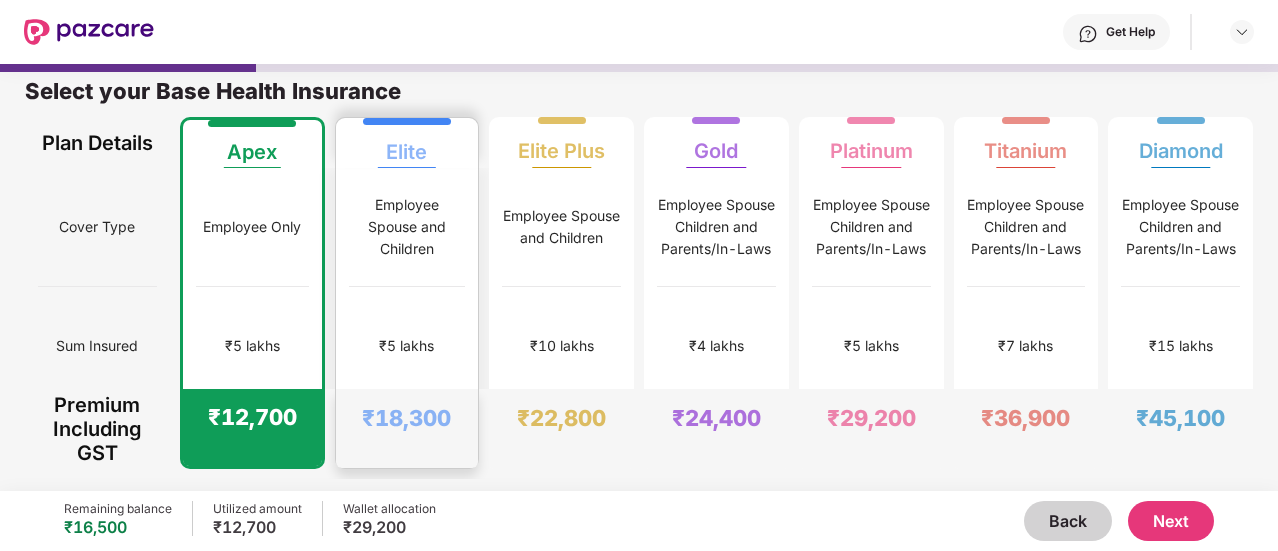 click on "₹5 lakhs" at bounding box center [407, 346] 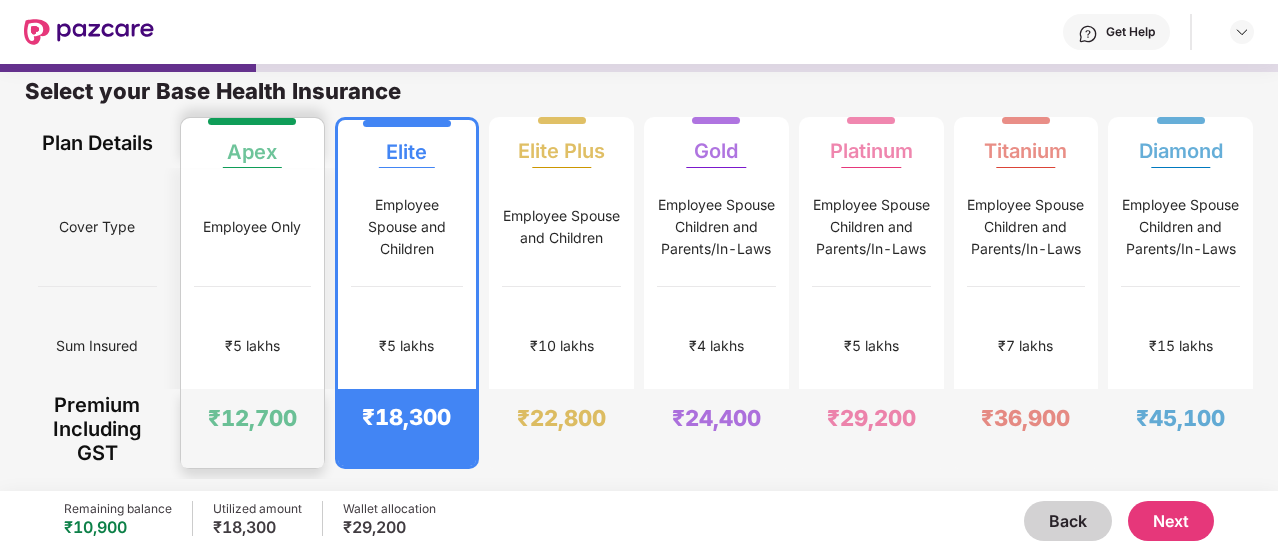 click on "₹5 lakhs" at bounding box center (252, 346) 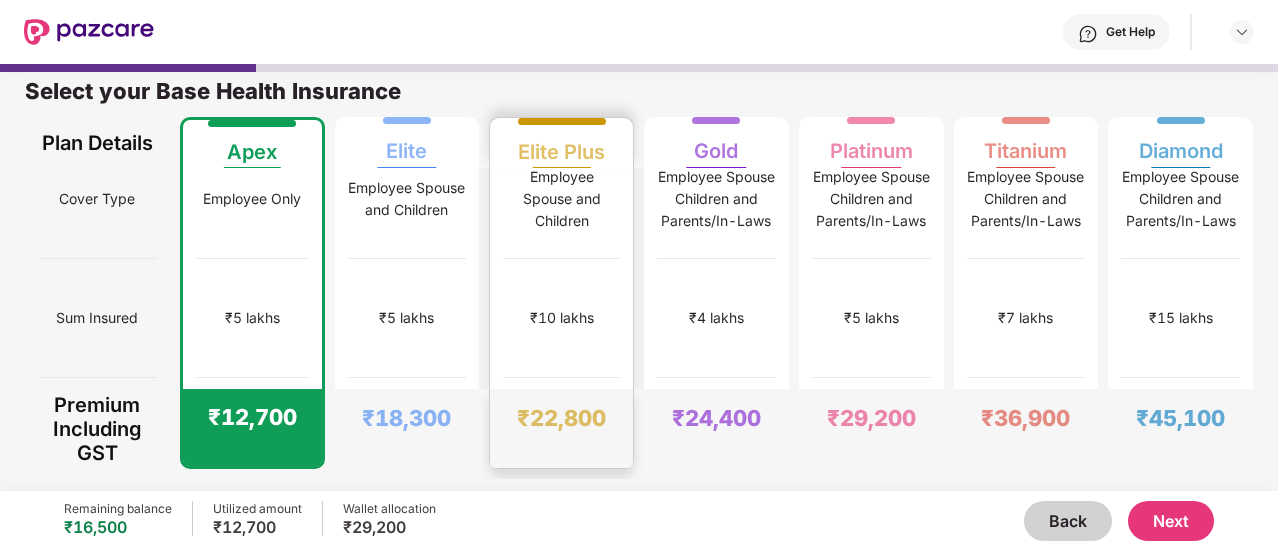 scroll, scrollTop: 0, scrollLeft: 0, axis: both 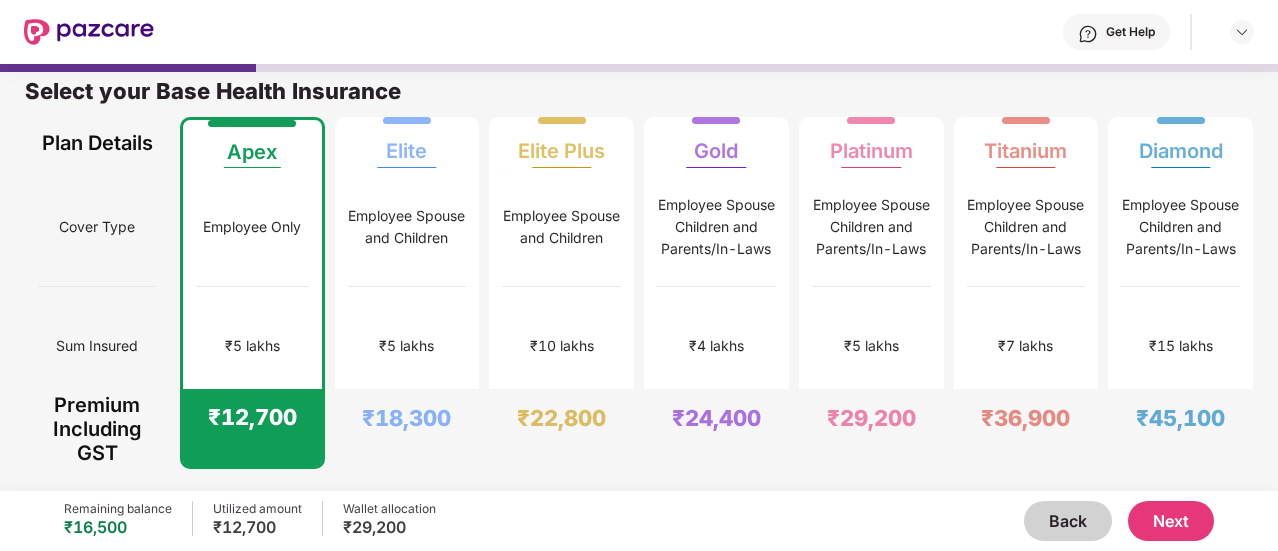 click on "Next" at bounding box center (1171, 521) 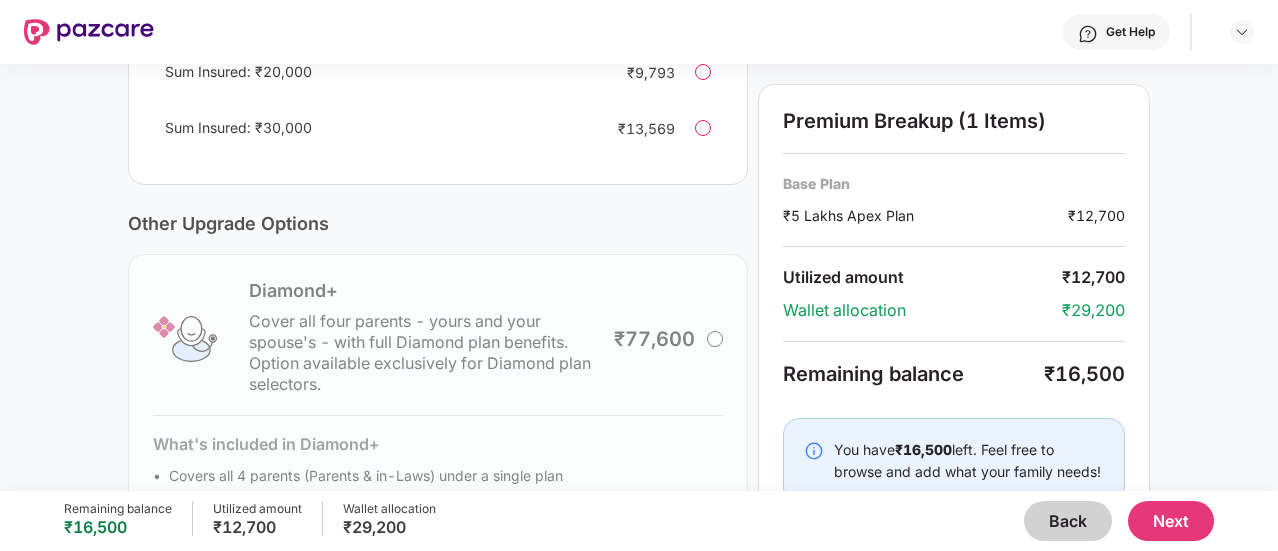 scroll, scrollTop: 758, scrollLeft: 0, axis: vertical 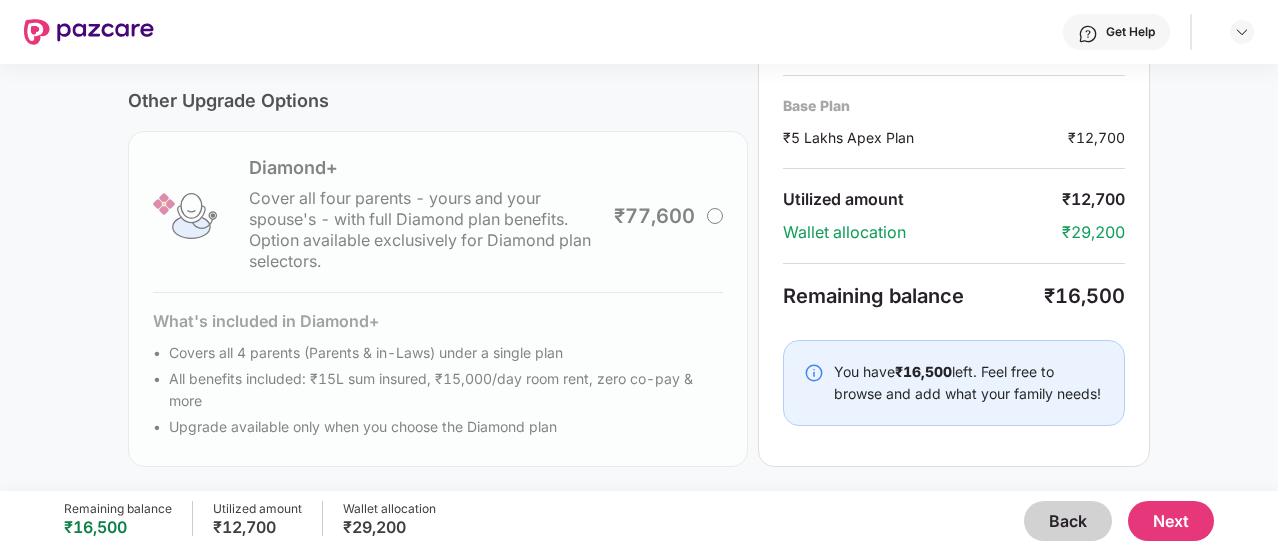 click on "Next" at bounding box center (1171, 521) 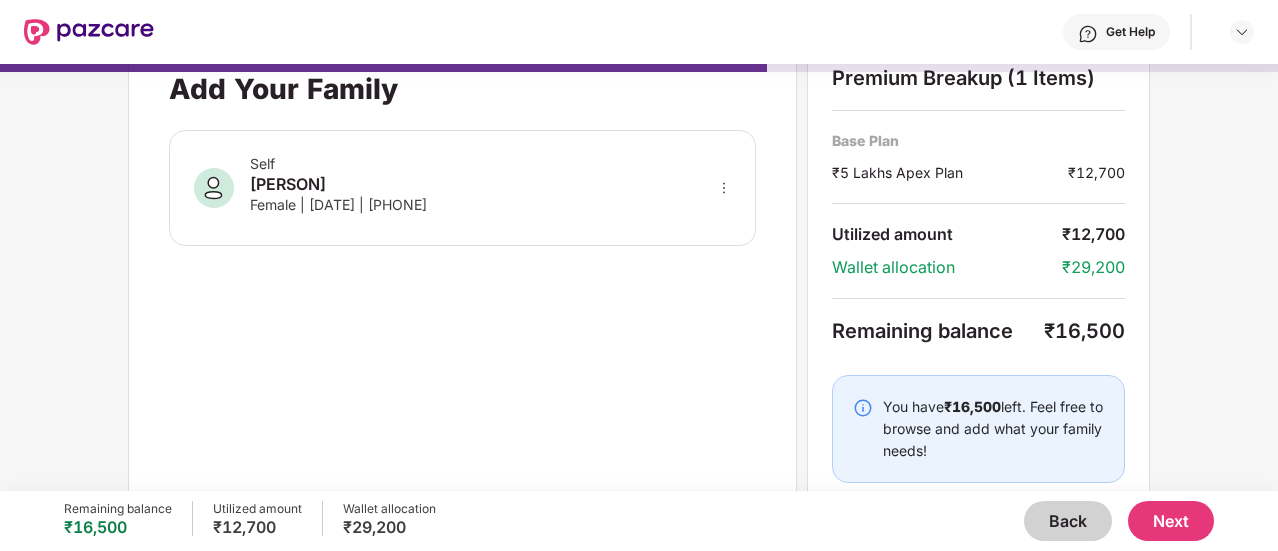 scroll, scrollTop: 72, scrollLeft: 0, axis: vertical 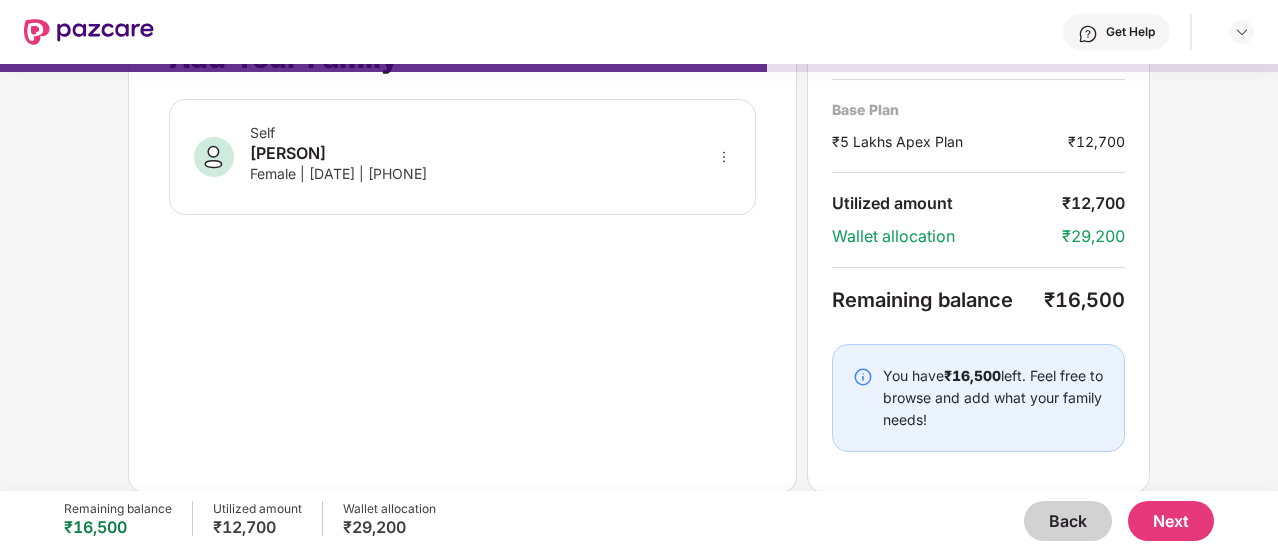 click on "Back" at bounding box center (1068, 521) 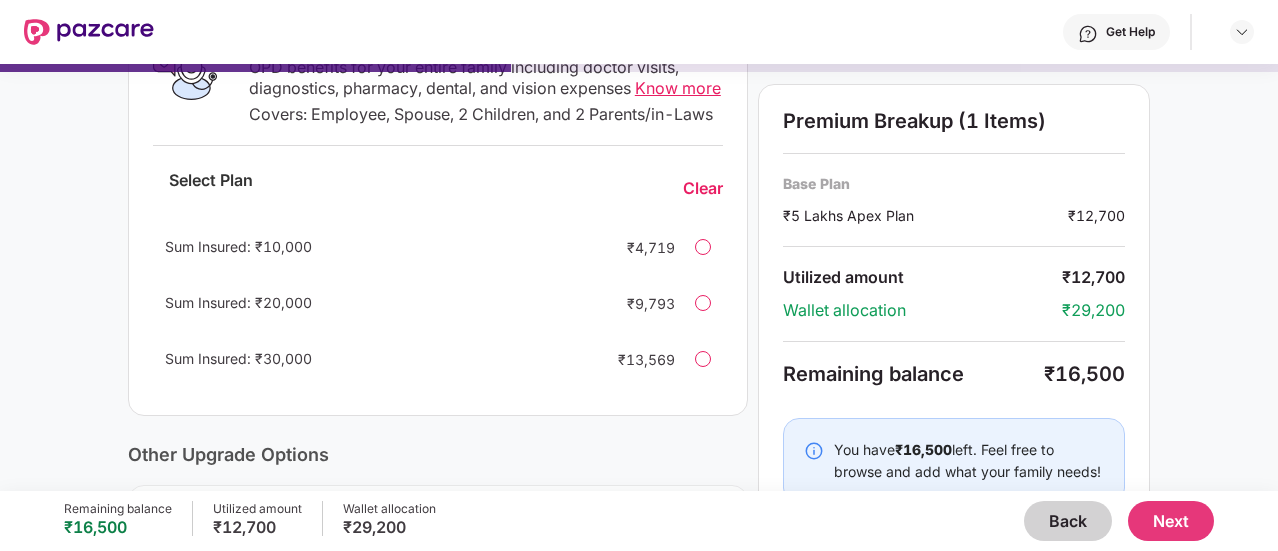 scroll, scrollTop: 386, scrollLeft: 0, axis: vertical 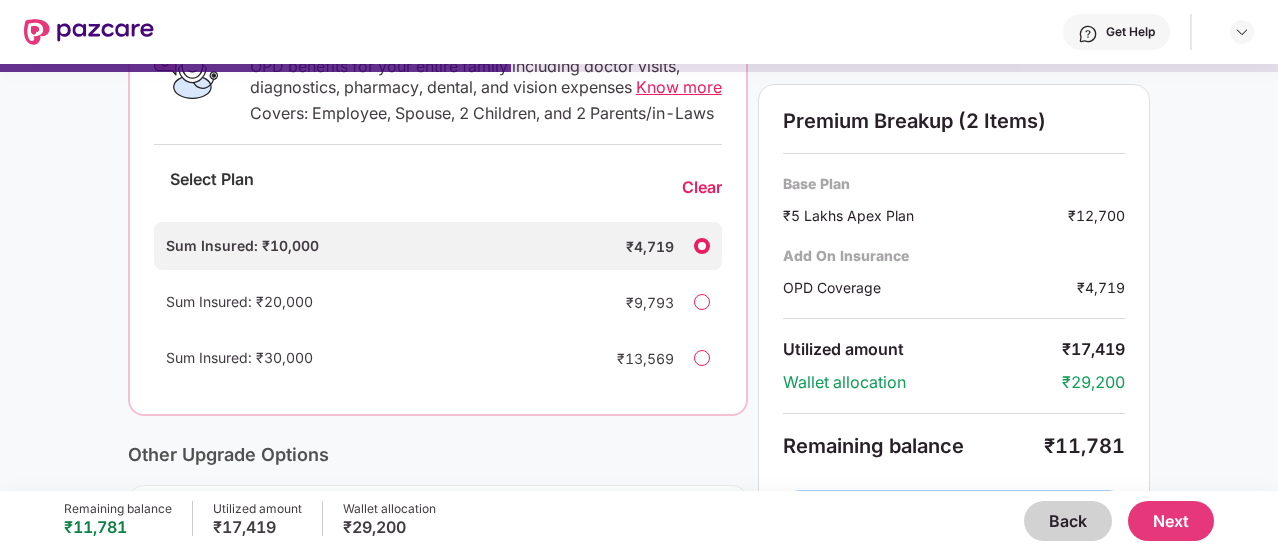 click on "Sum Insured: ₹10,000 ₹4,719" at bounding box center [438, 246] 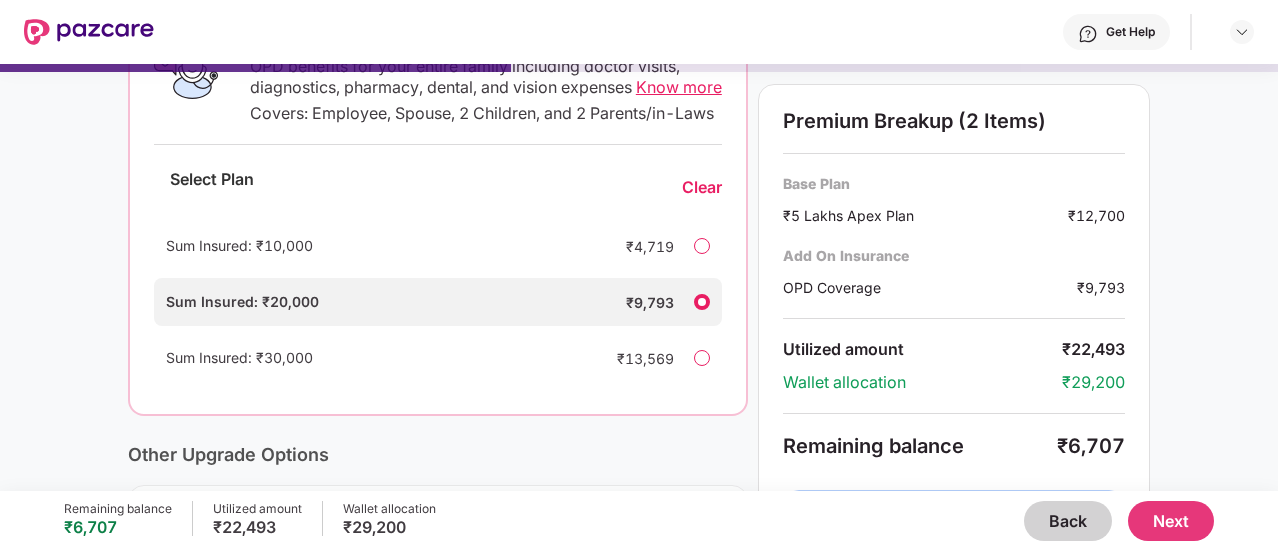 click at bounding box center [702, 358] 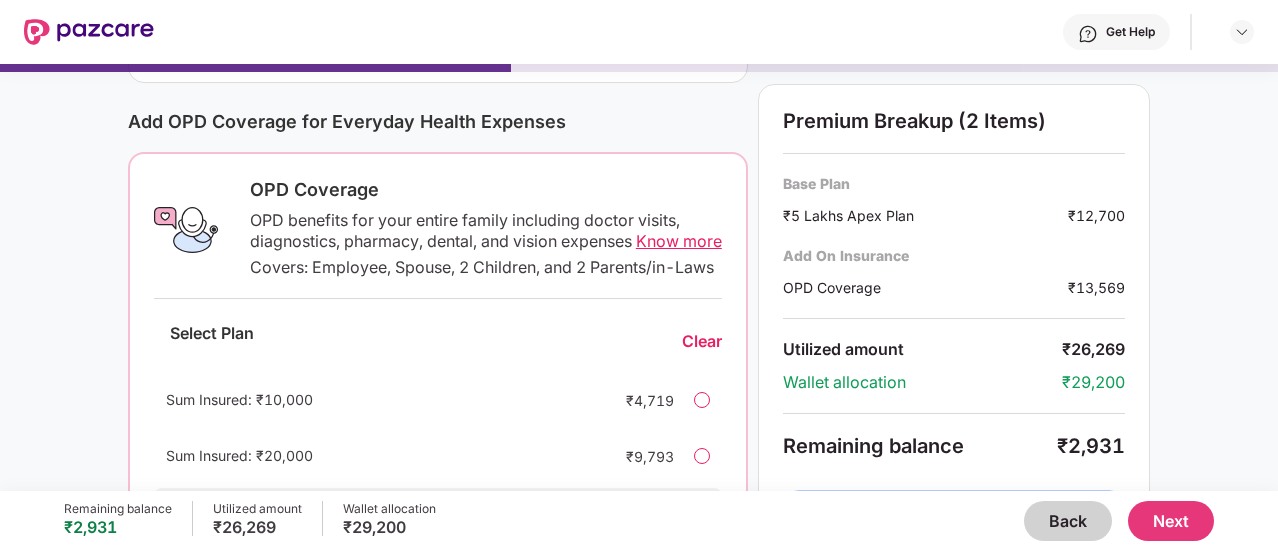 scroll, scrollTop: 236, scrollLeft: 0, axis: vertical 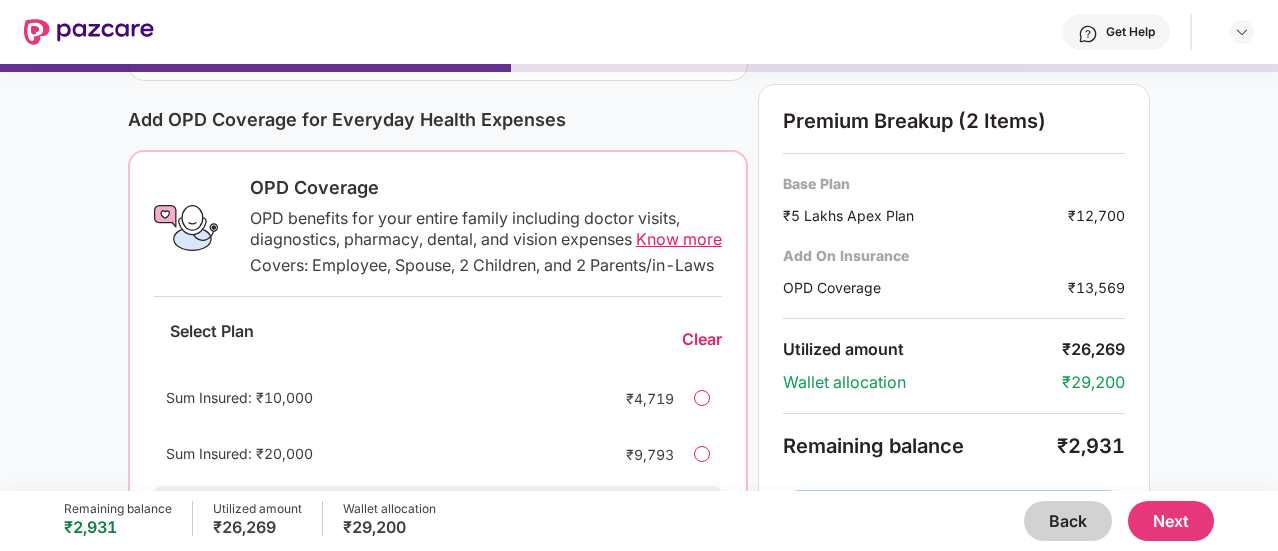 click on "Clear" at bounding box center (702, 339) 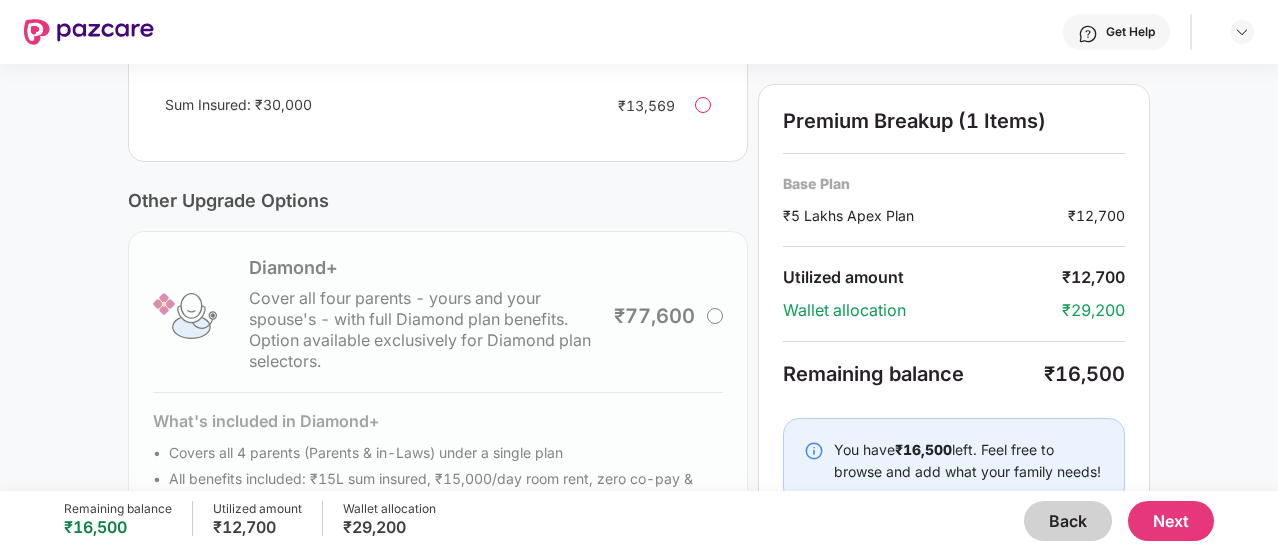 scroll, scrollTop: 638, scrollLeft: 0, axis: vertical 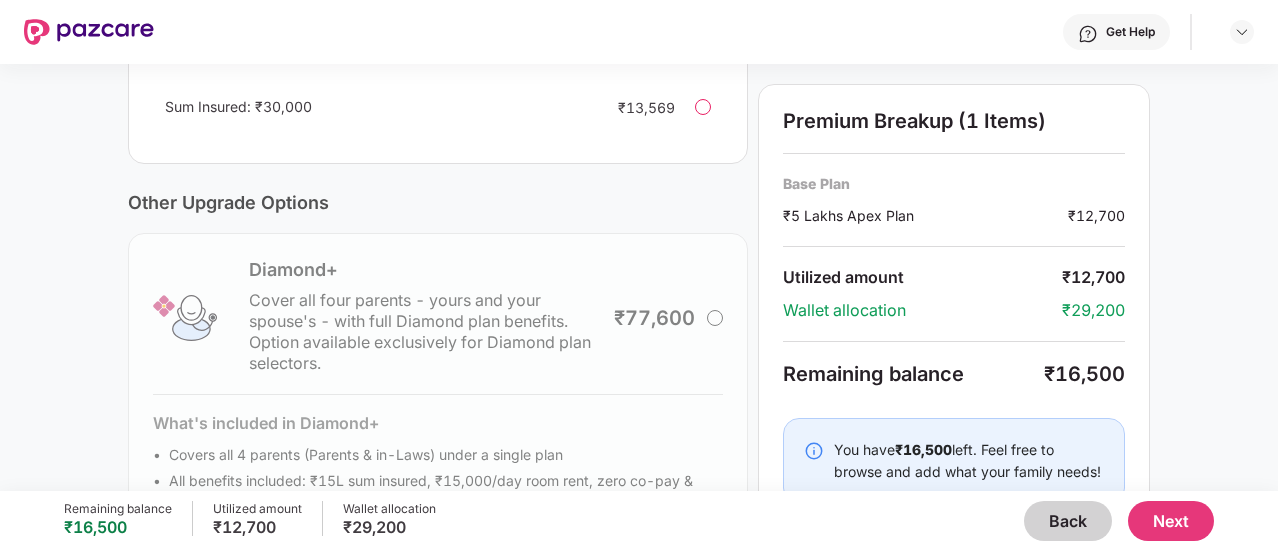 click on "Next" at bounding box center (1171, 521) 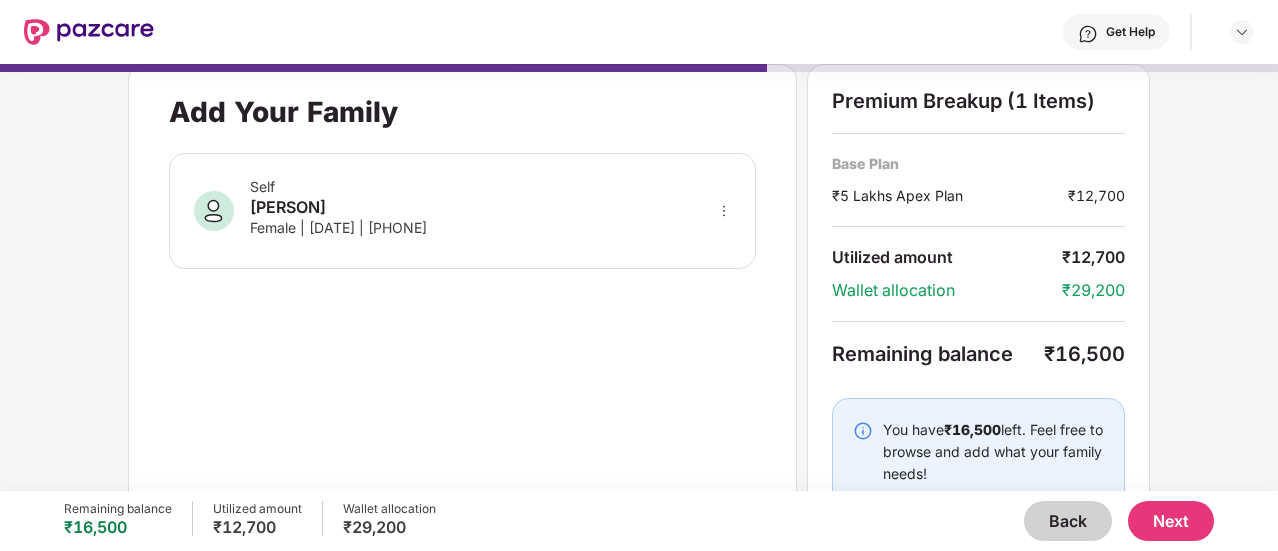 scroll, scrollTop: 0, scrollLeft: 0, axis: both 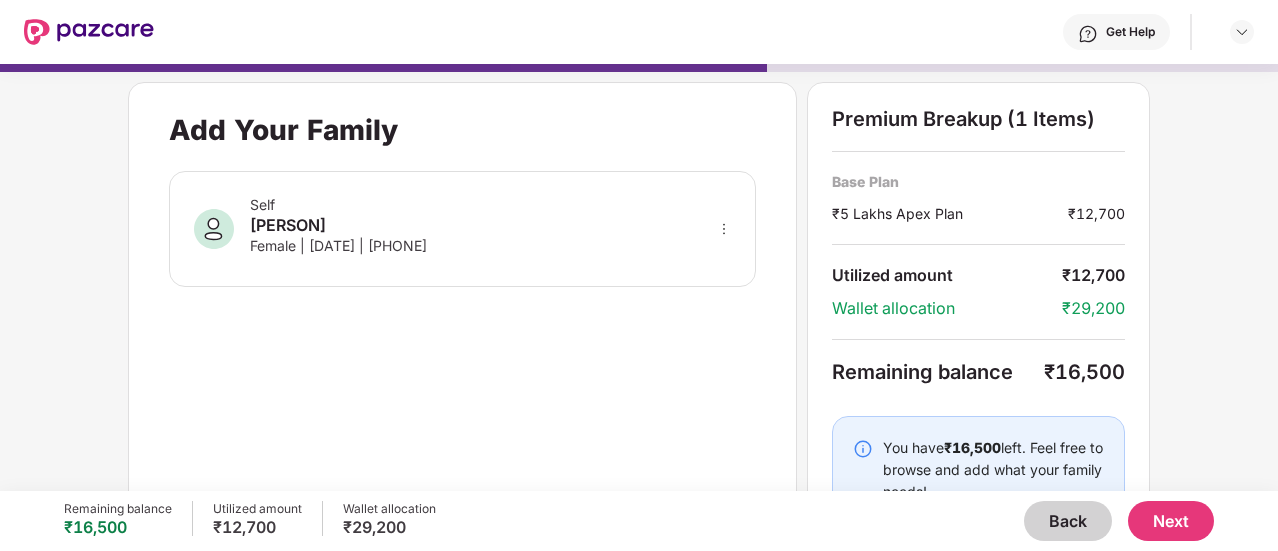 click on "Next" at bounding box center [1171, 521] 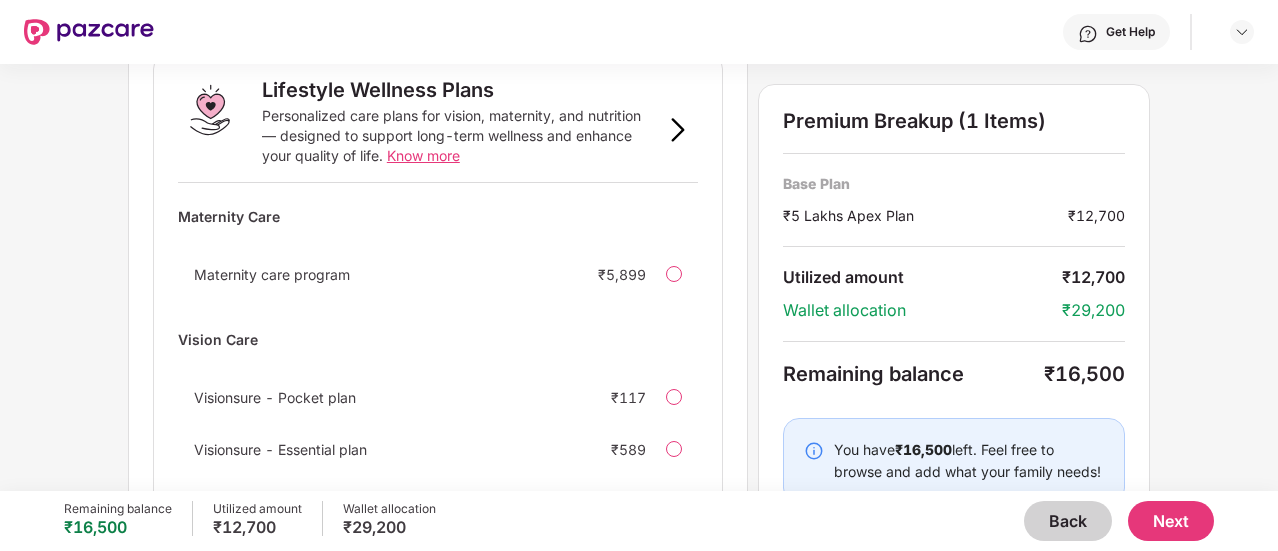 scroll, scrollTop: 1453, scrollLeft: 0, axis: vertical 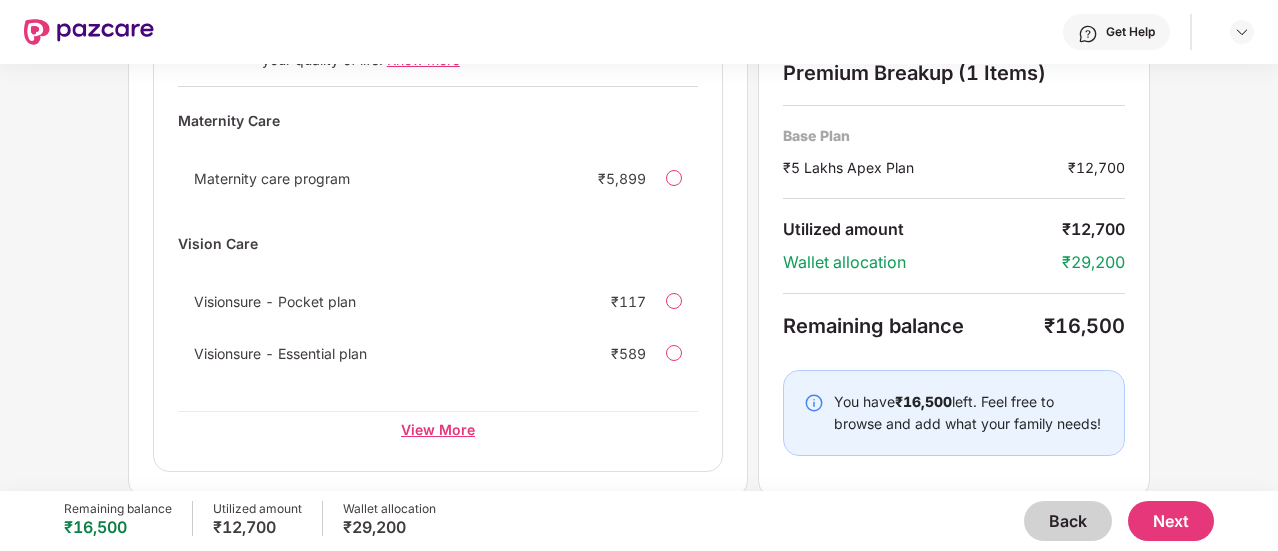 click on "View More" at bounding box center [438, 429] 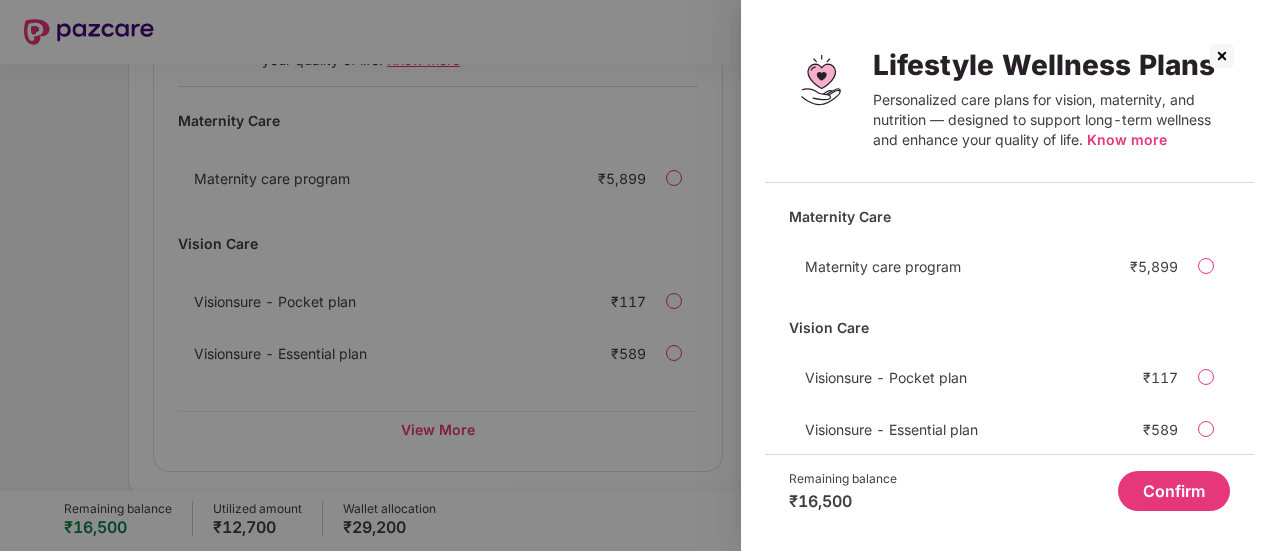 scroll, scrollTop: 92, scrollLeft: 0, axis: vertical 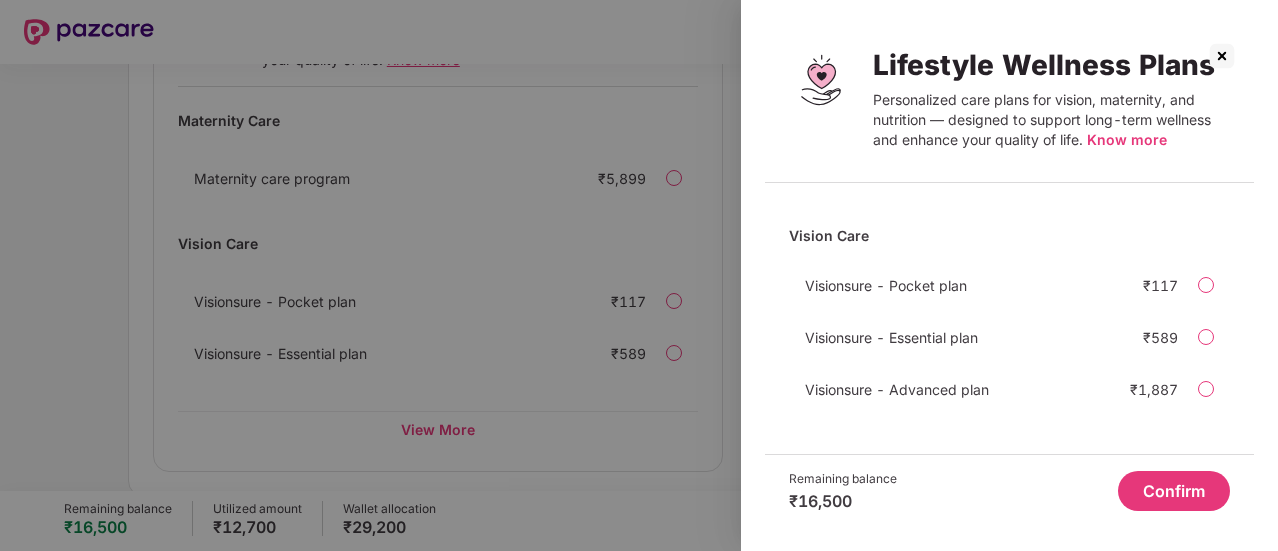 click at bounding box center (1222, 56) 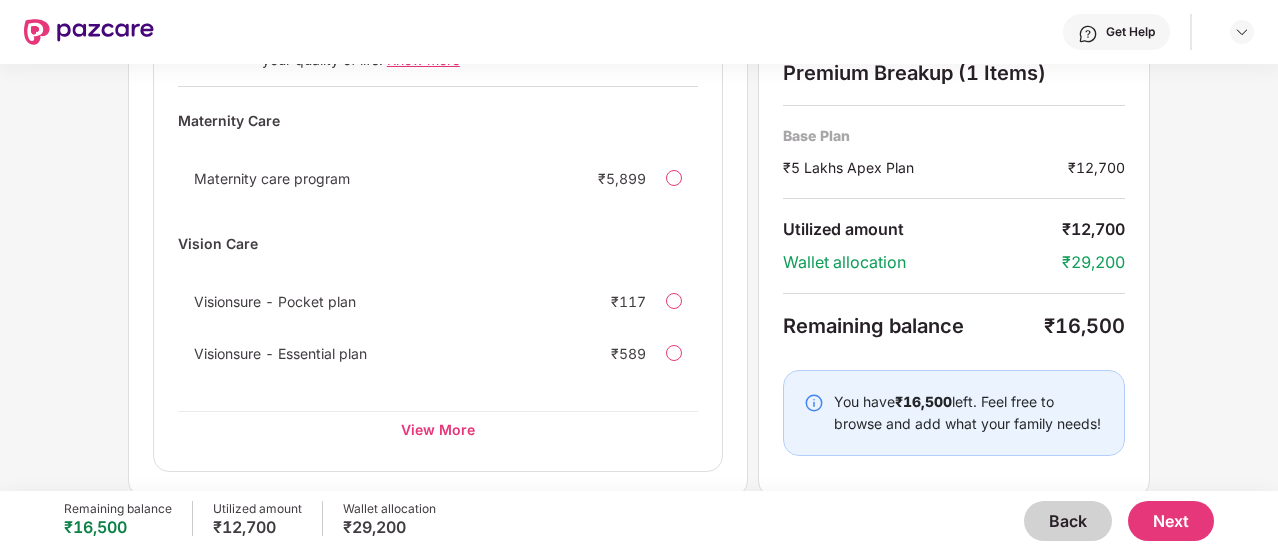 click on "Next" at bounding box center (1171, 521) 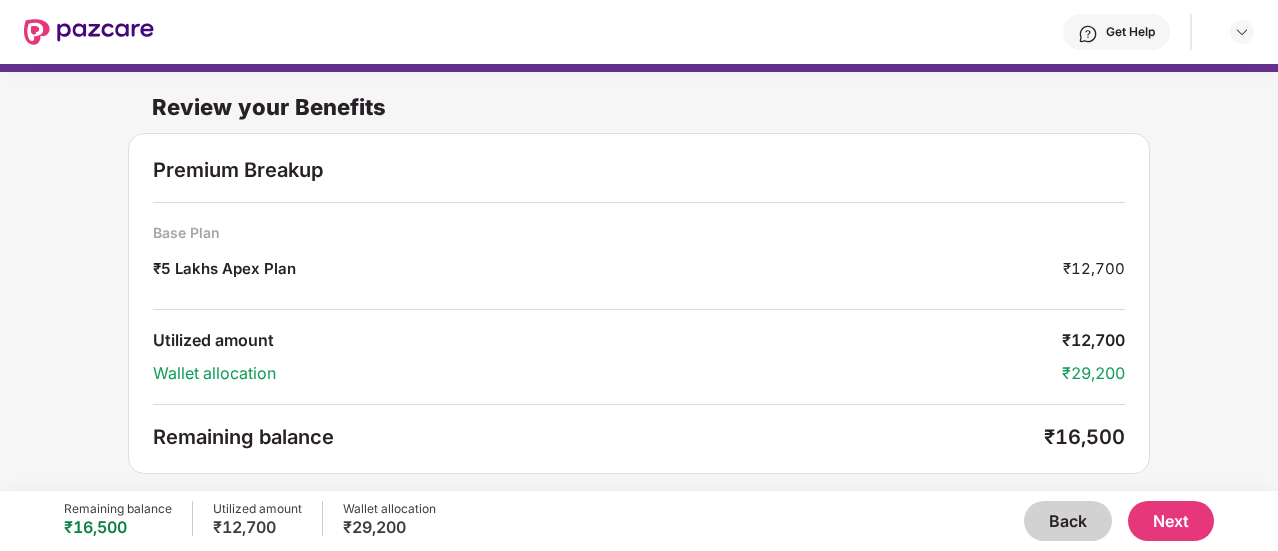 scroll, scrollTop: 2, scrollLeft: 0, axis: vertical 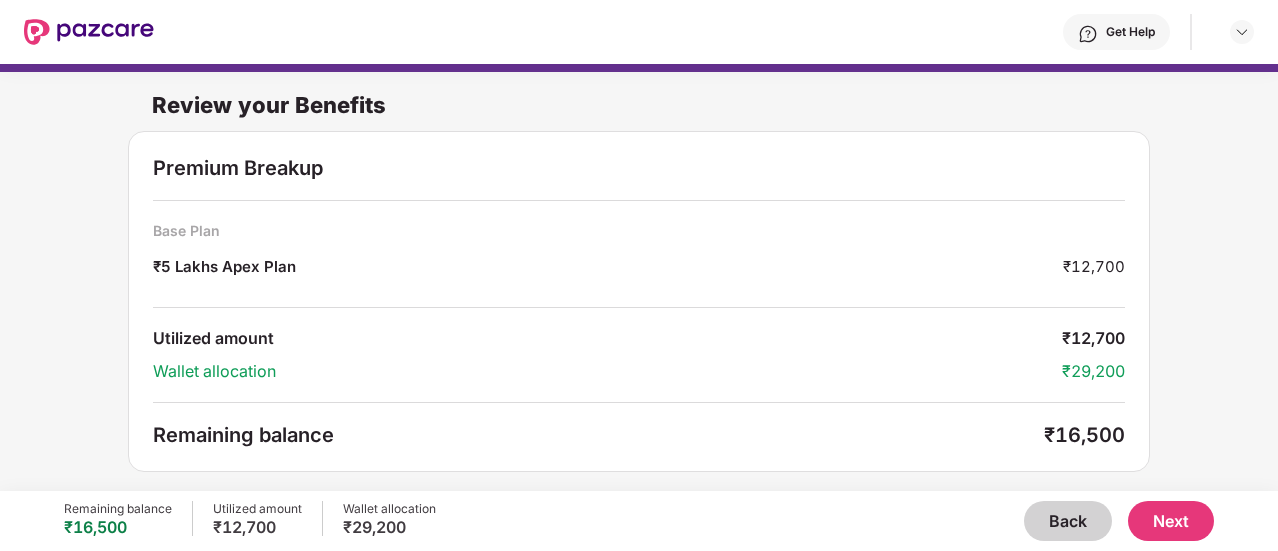 click on "Back" at bounding box center [1068, 521] 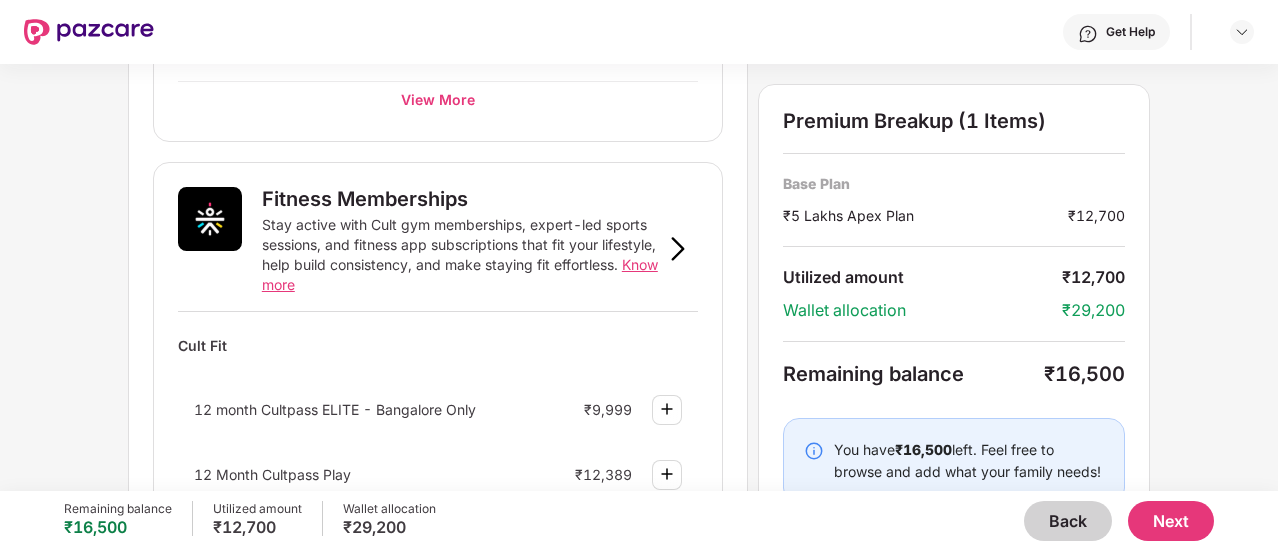 scroll, scrollTop: 661, scrollLeft: 0, axis: vertical 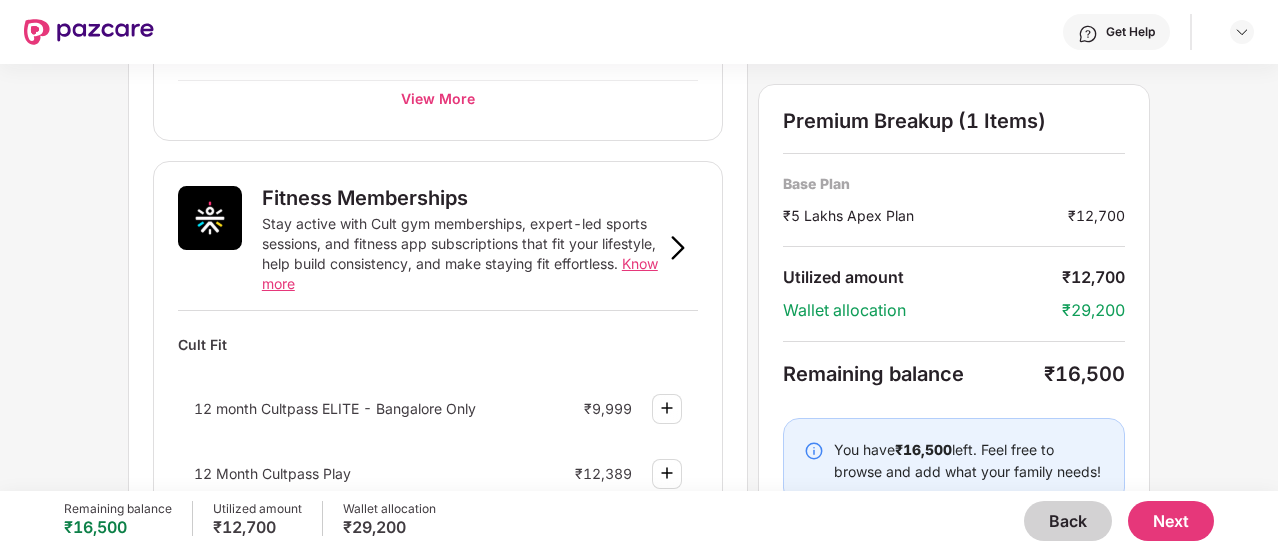 click at bounding box center (678, 248) 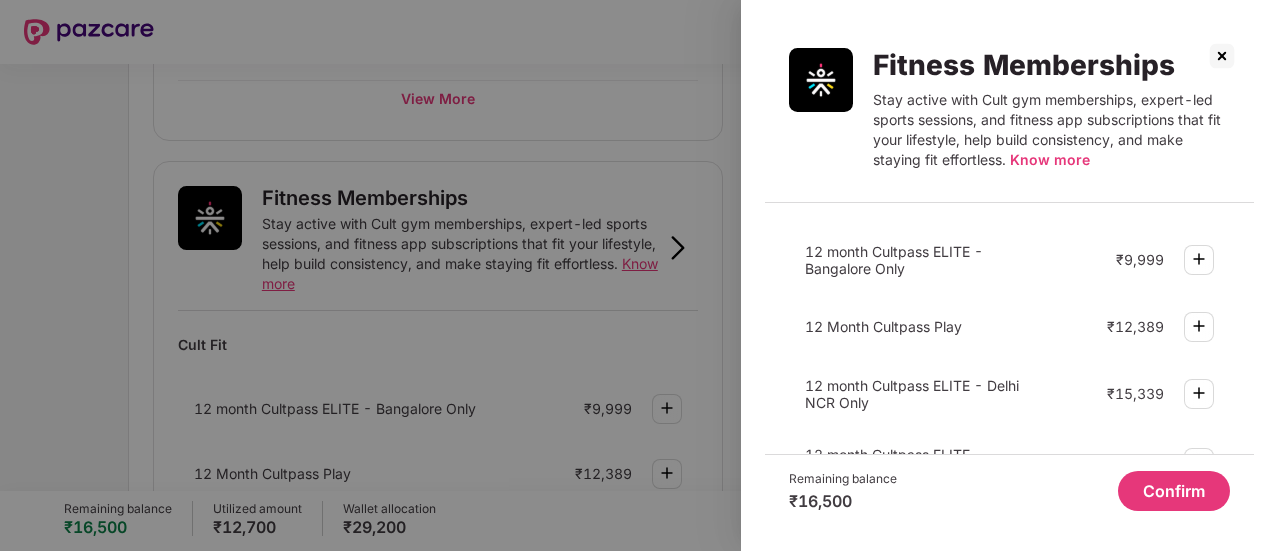 scroll, scrollTop: 0, scrollLeft: 0, axis: both 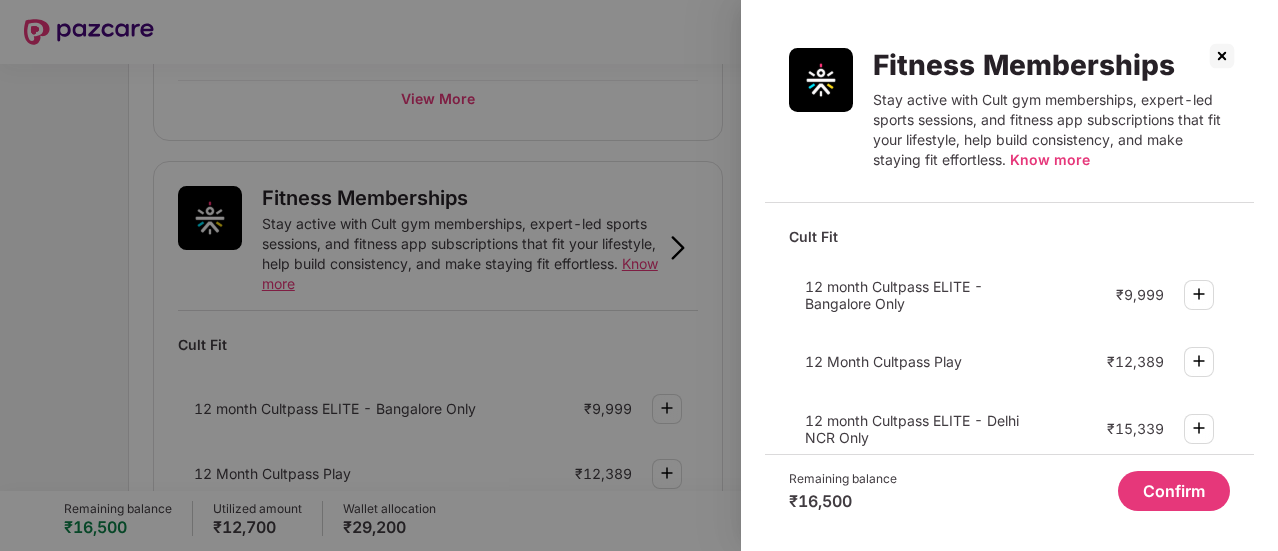 click at bounding box center (1199, 294) 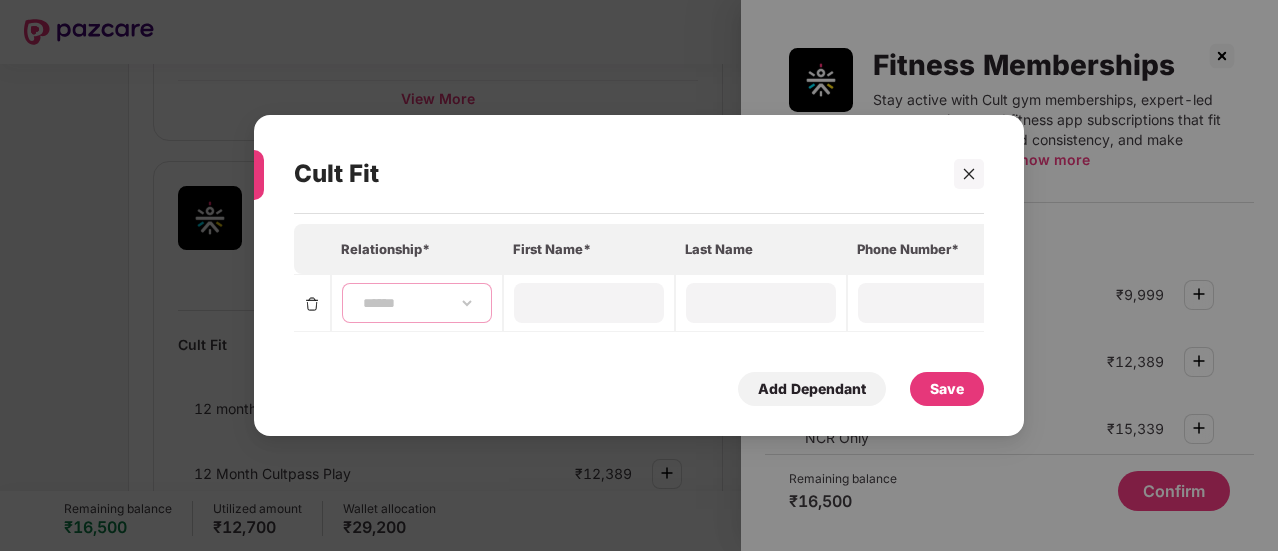 click on "**********" at bounding box center (417, 303) 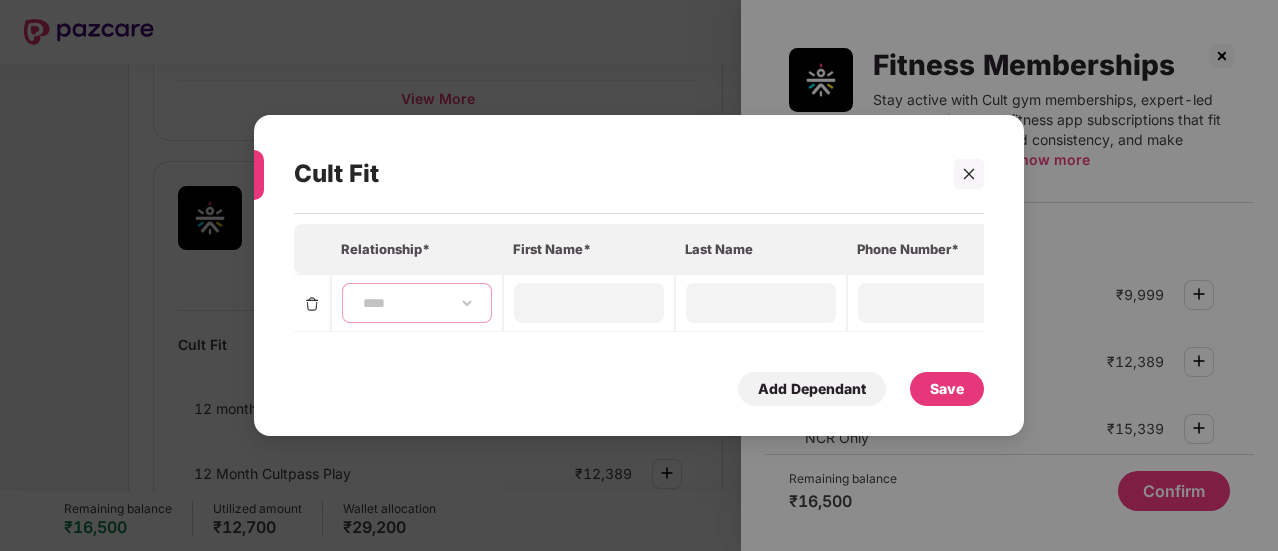 click on "**********" at bounding box center [417, 303] 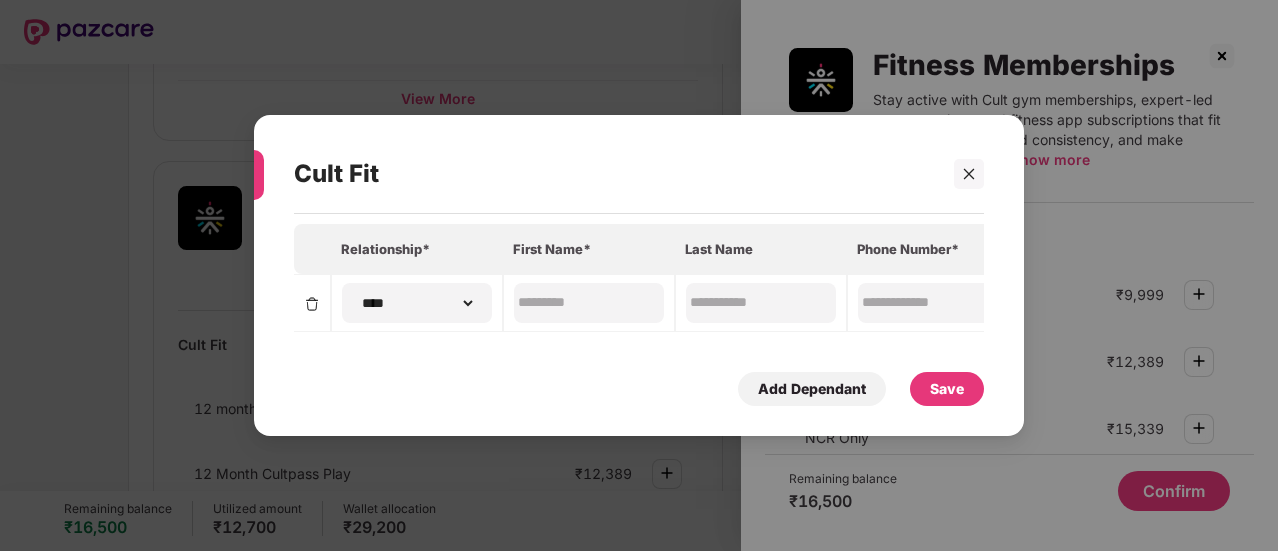 click on "Save" at bounding box center [947, 389] 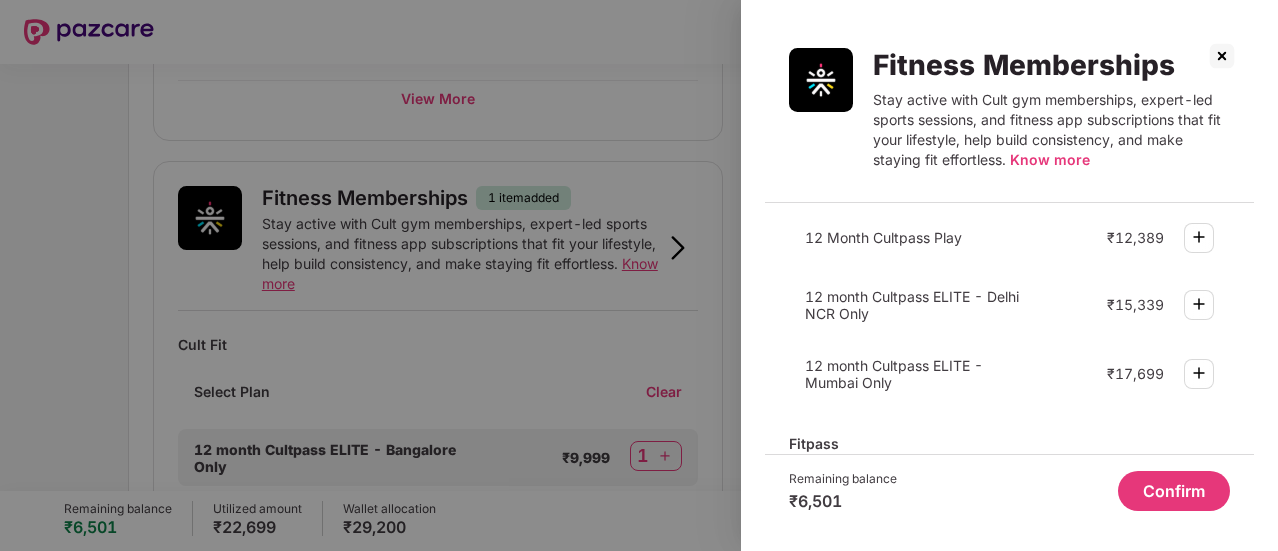 scroll, scrollTop: 0, scrollLeft: 0, axis: both 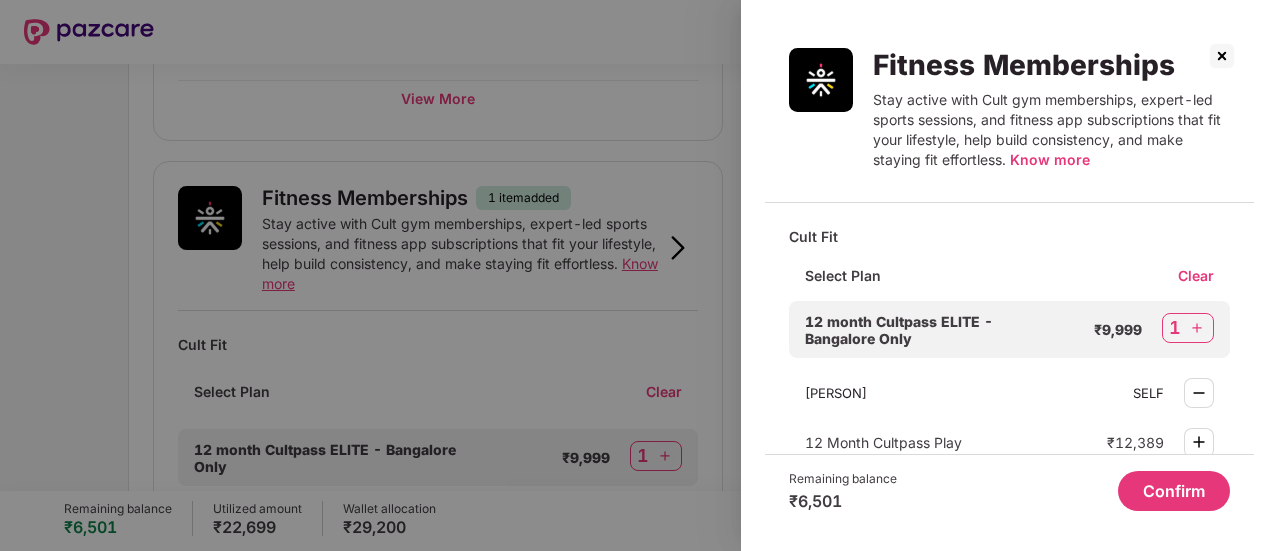 click on "Confirm" at bounding box center [1174, 491] 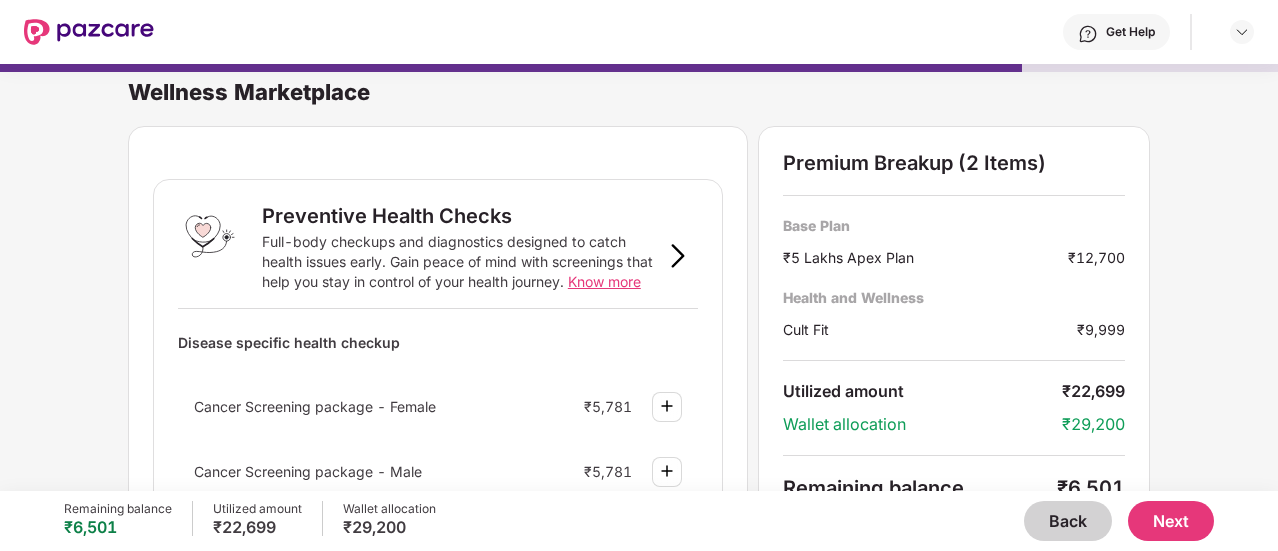scroll, scrollTop: 0, scrollLeft: 0, axis: both 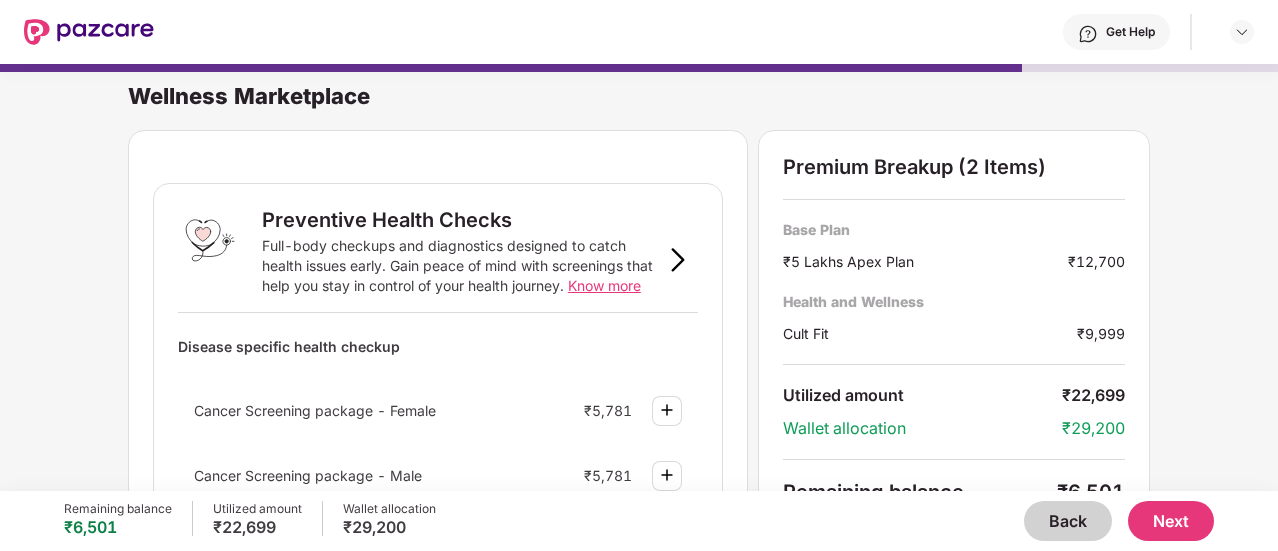 click on "Back" at bounding box center [1068, 521] 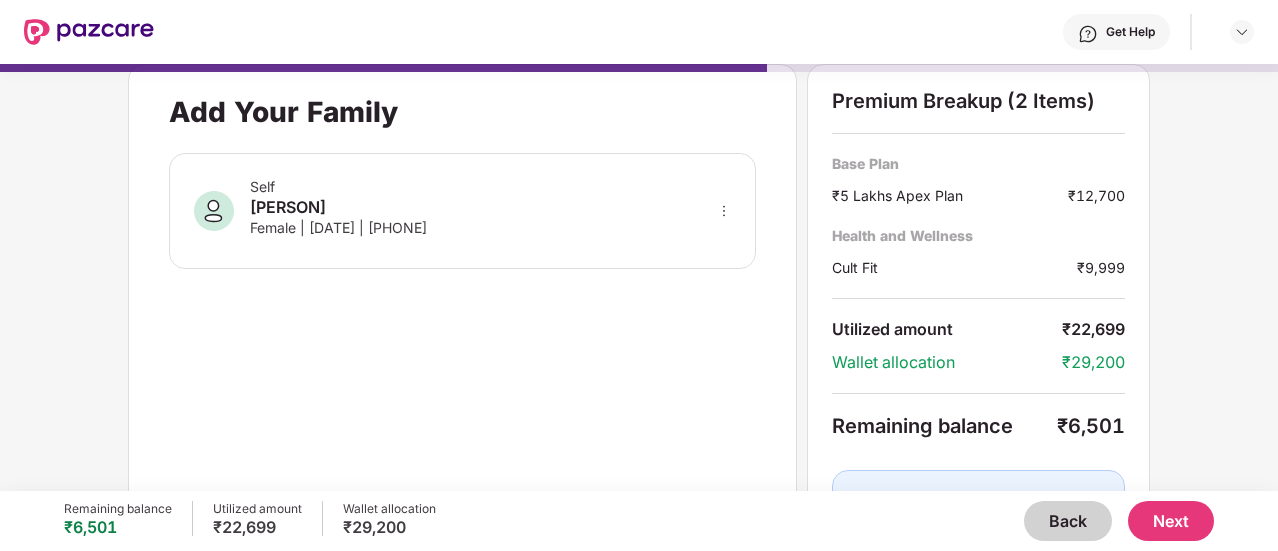 scroll, scrollTop: 0, scrollLeft: 0, axis: both 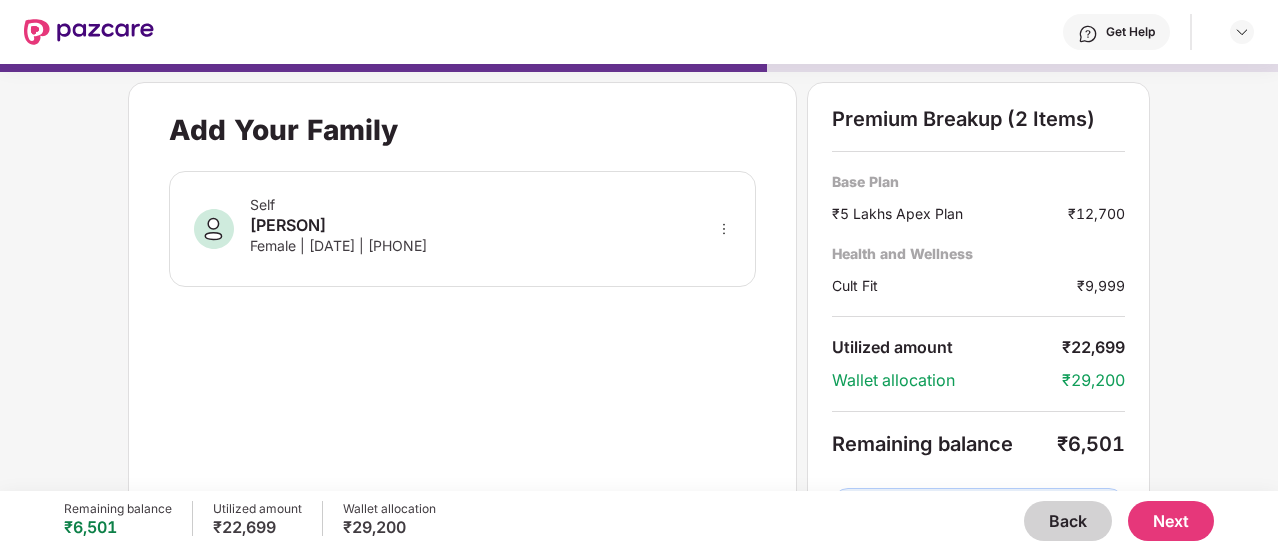 click on "Back" at bounding box center (1068, 521) 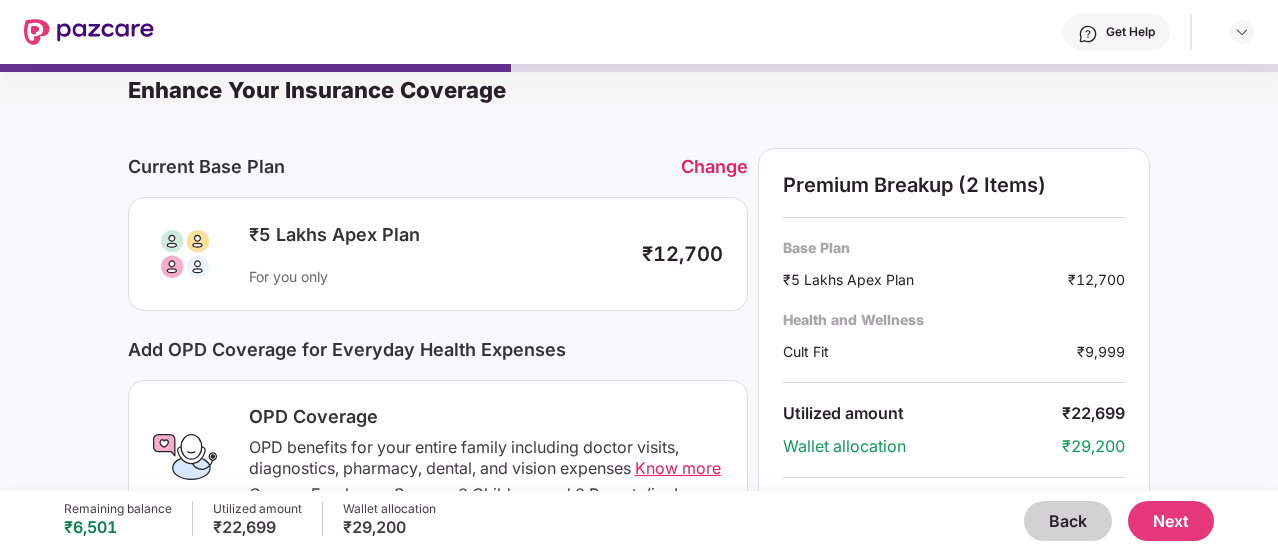 scroll, scrollTop: 4, scrollLeft: 0, axis: vertical 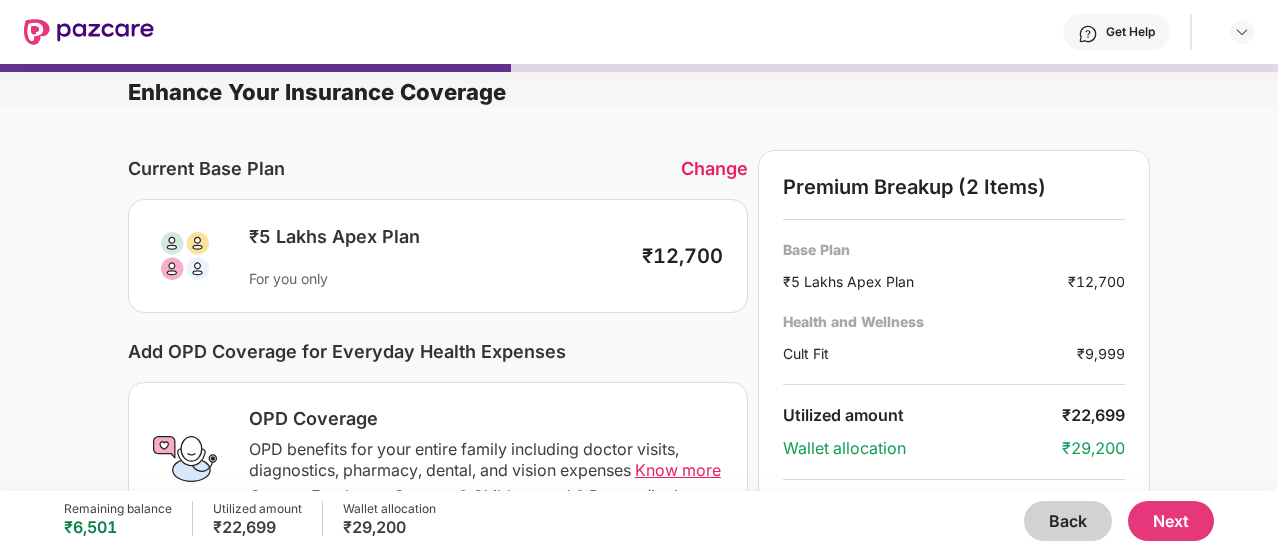 click on "Back" at bounding box center [1068, 521] 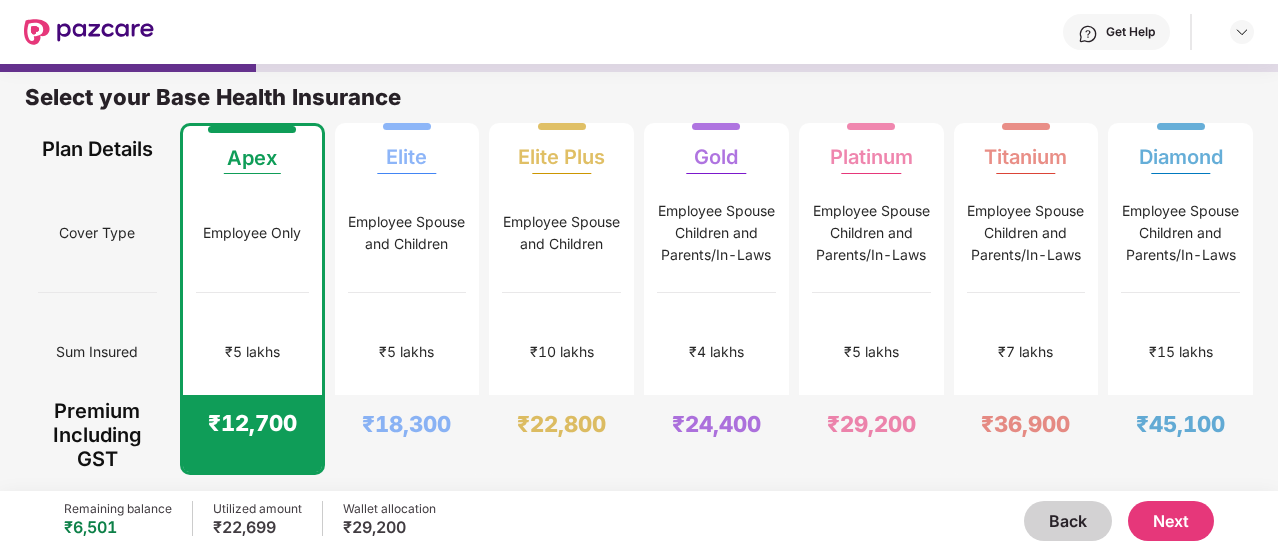 click on "Next" at bounding box center (1171, 521) 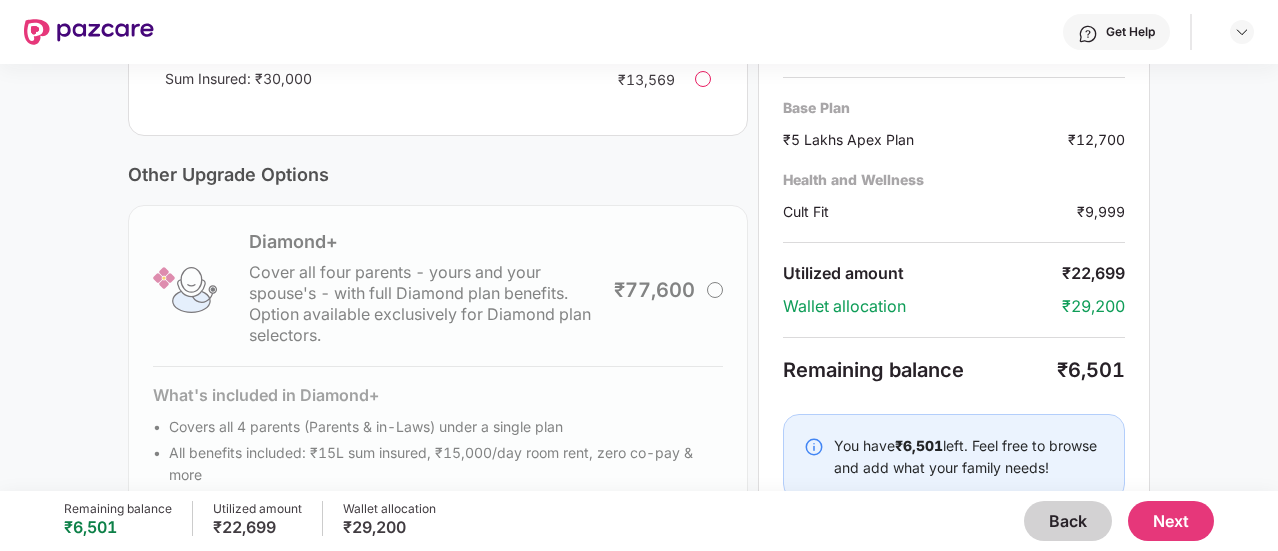 scroll, scrollTop: 758, scrollLeft: 0, axis: vertical 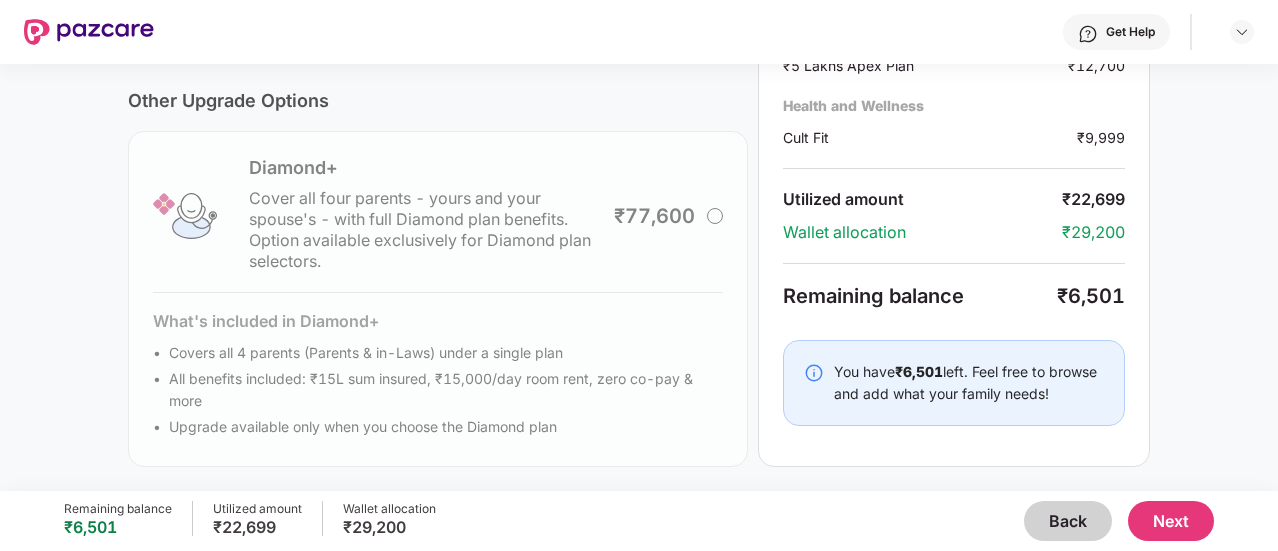 click on "Next" at bounding box center (1171, 521) 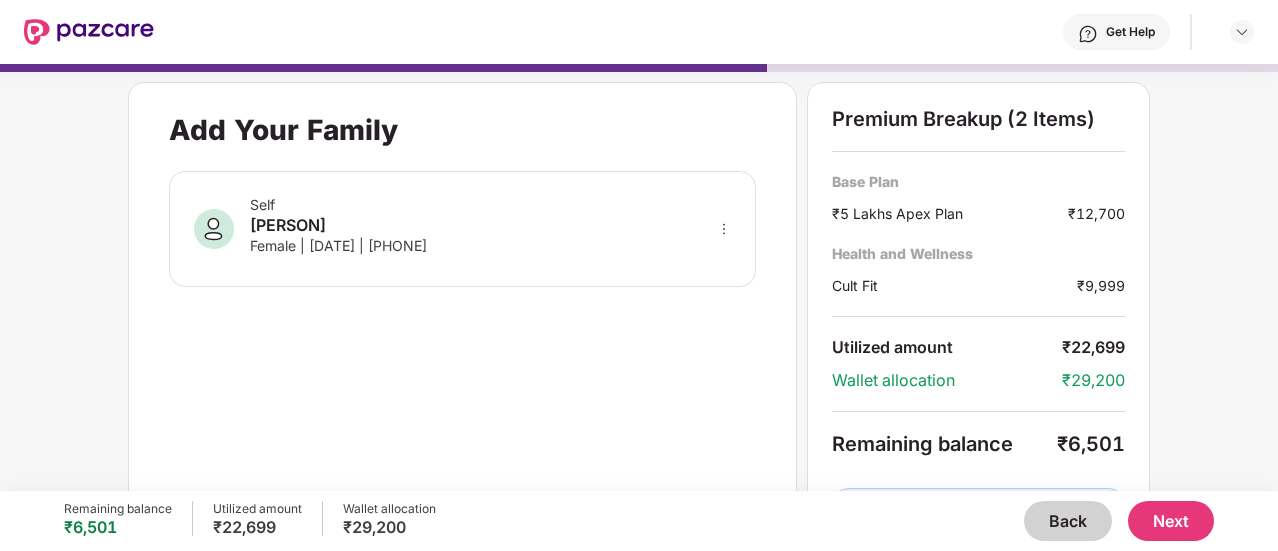 click on "Next" at bounding box center [1171, 521] 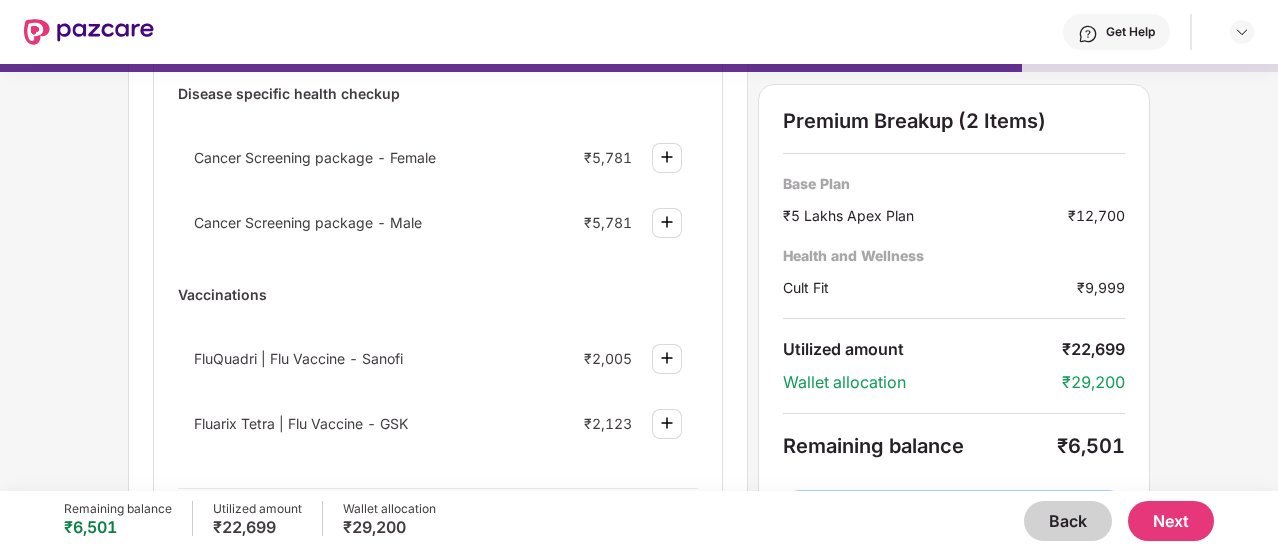 scroll, scrollTop: 254, scrollLeft: 0, axis: vertical 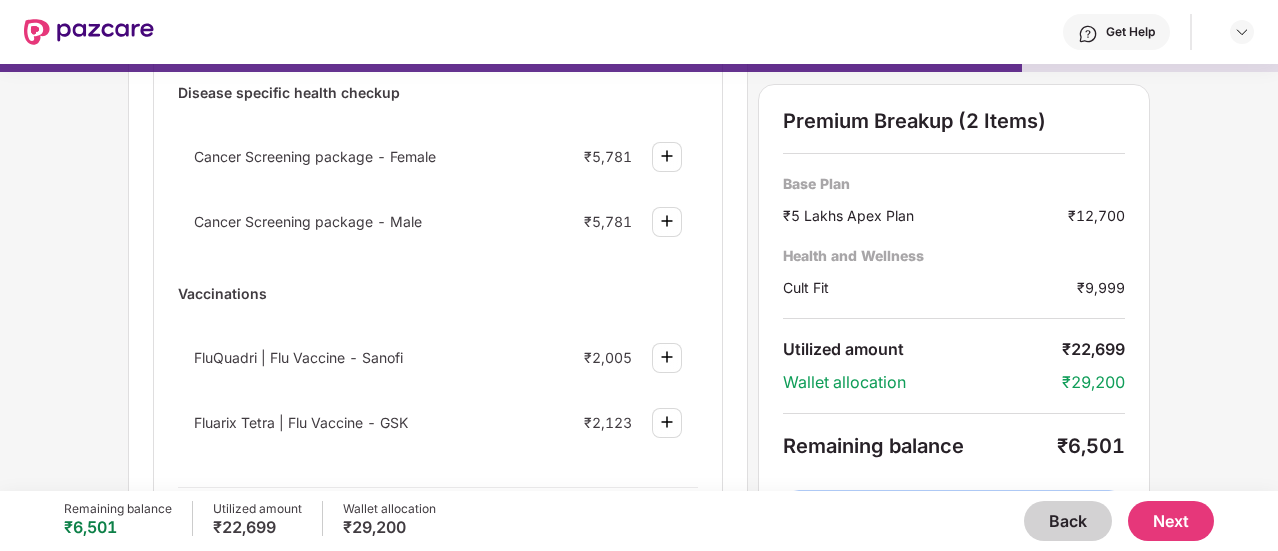 click on "Next" at bounding box center [1171, 521] 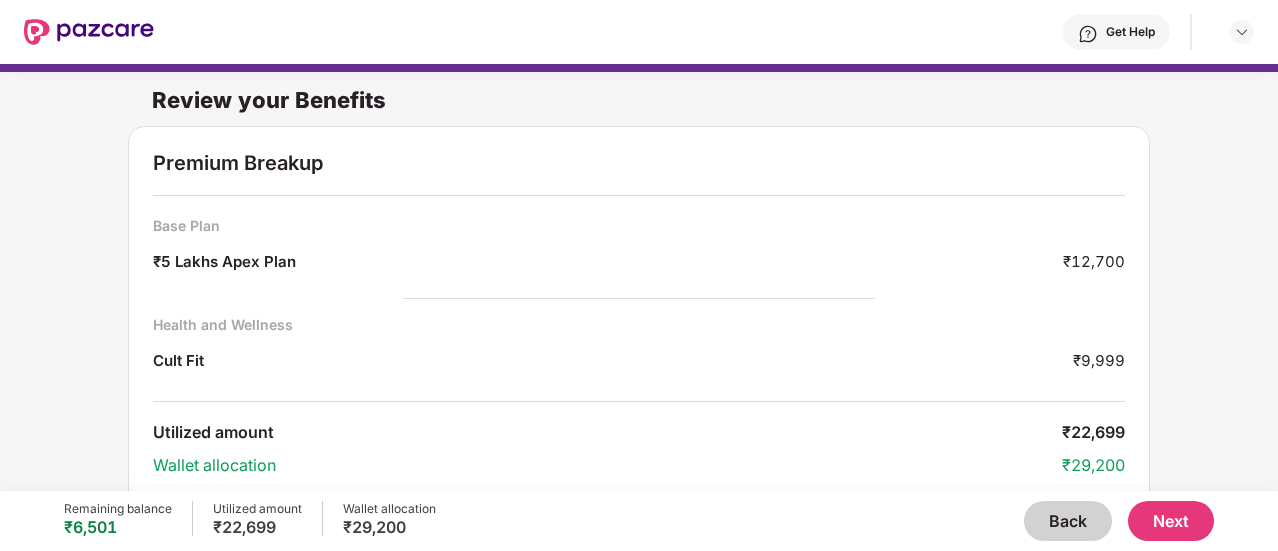 scroll, scrollTop: 74, scrollLeft: 0, axis: vertical 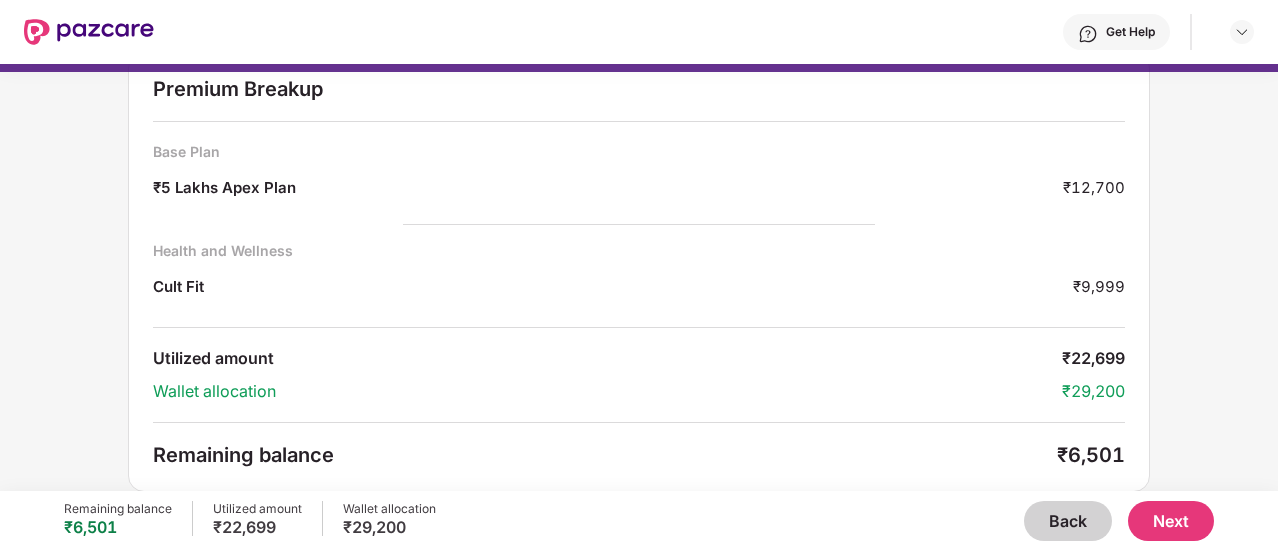 click on "Next" at bounding box center [1171, 521] 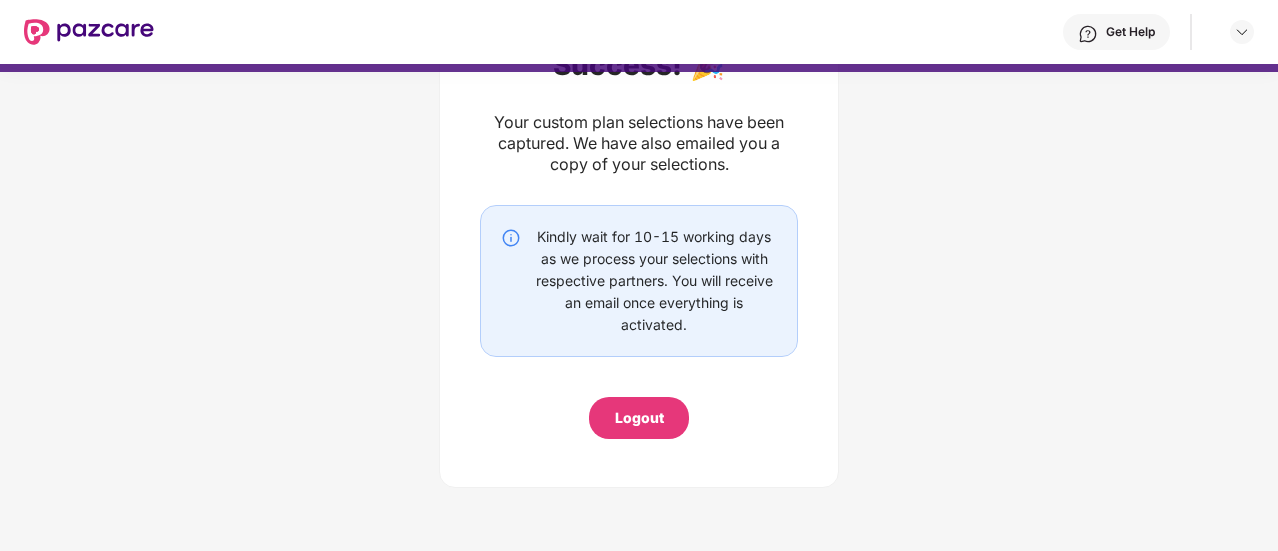 scroll, scrollTop: 168, scrollLeft: 0, axis: vertical 